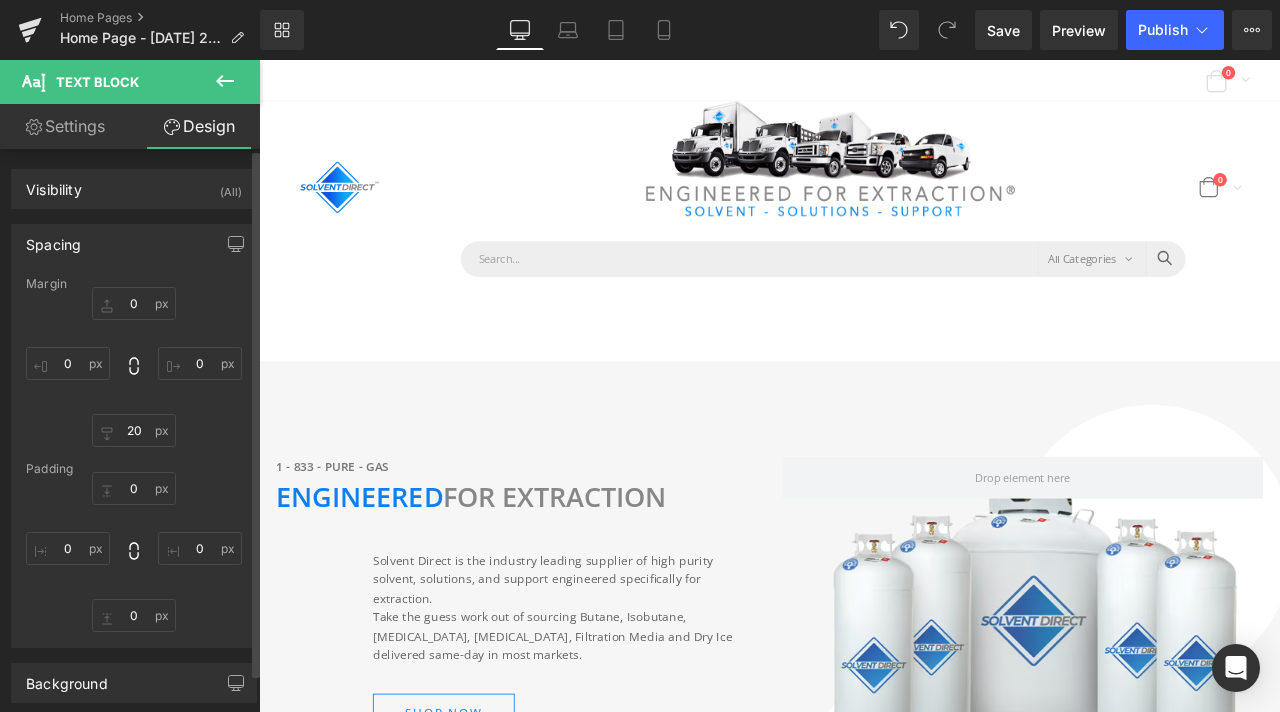 scroll, scrollTop: 1300, scrollLeft: 0, axis: vertical 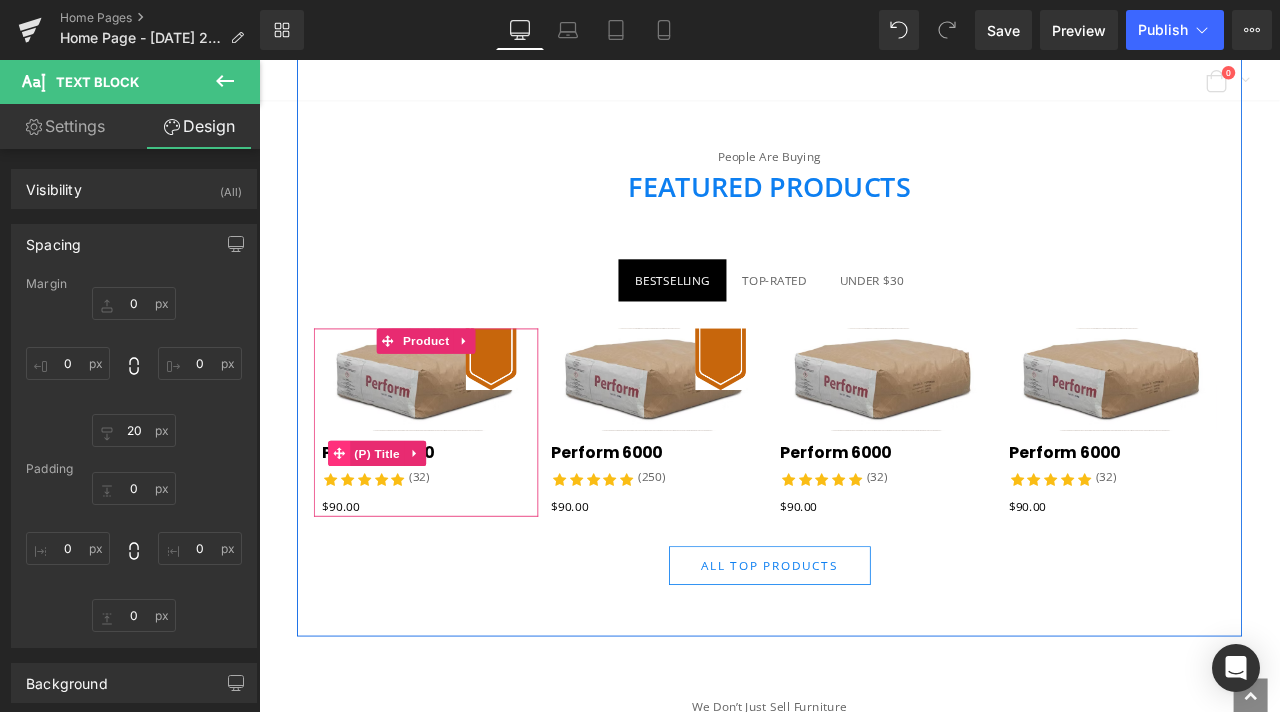 click at bounding box center (354, 526) 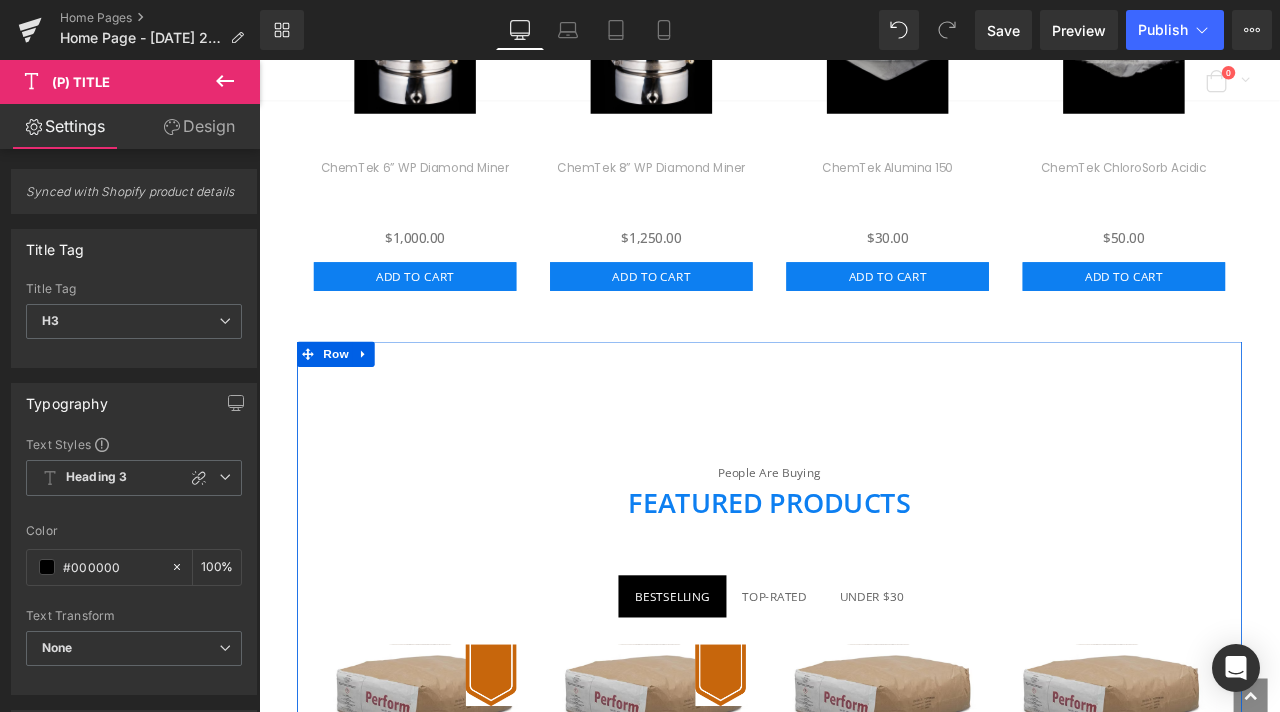 scroll, scrollTop: 2600, scrollLeft: 0, axis: vertical 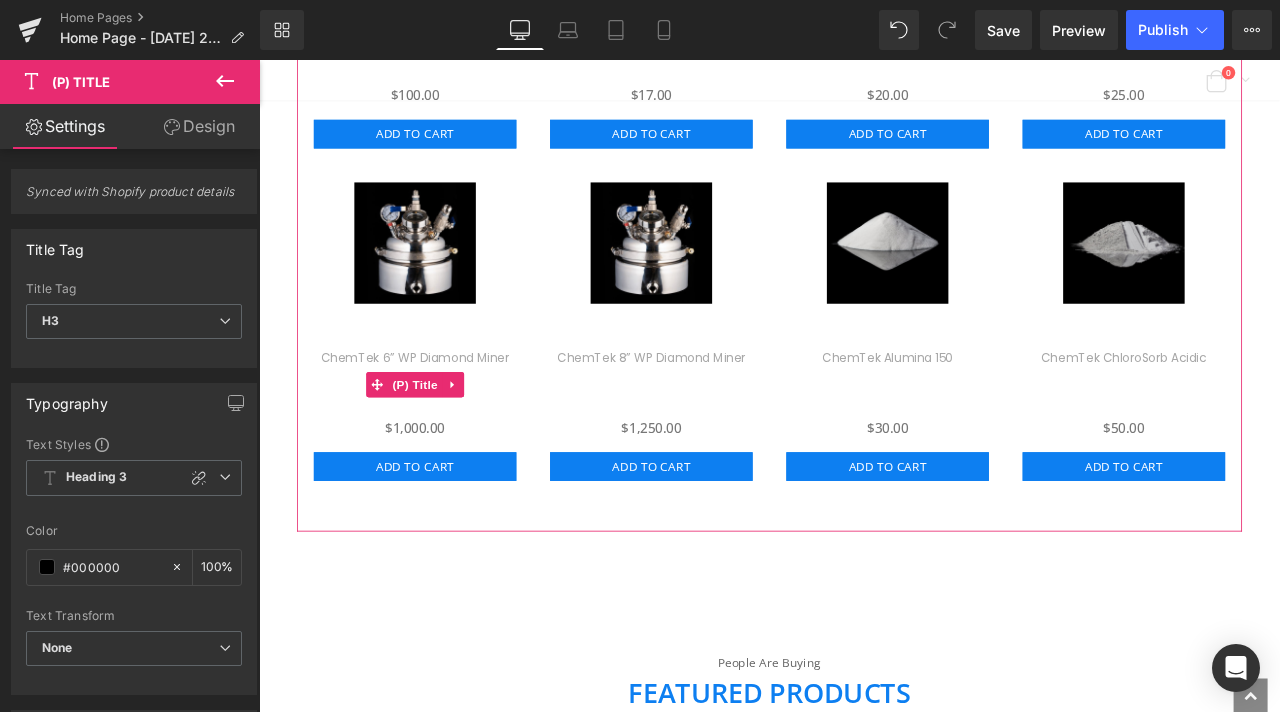 click on "ChemTek 6” WP Diamond Miner" at bounding box center [444, 441] 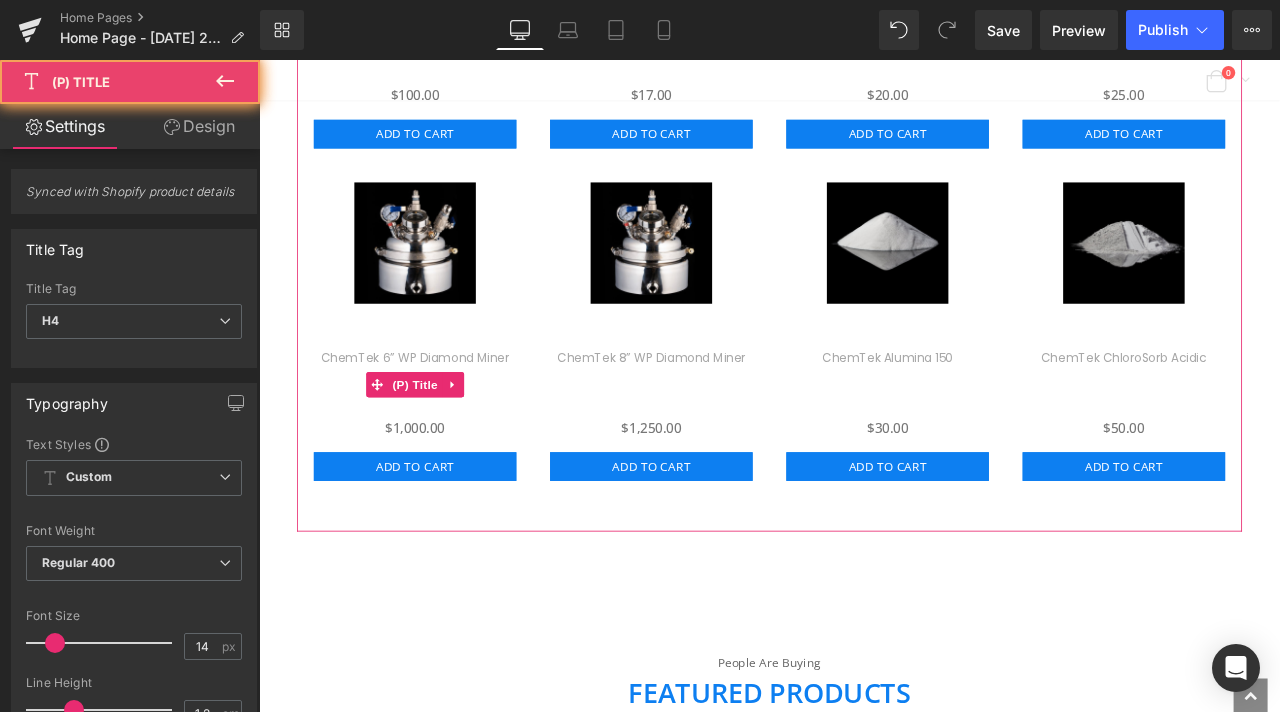 click on "ChemTek 6” WP Diamond Miner" at bounding box center [444, 441] 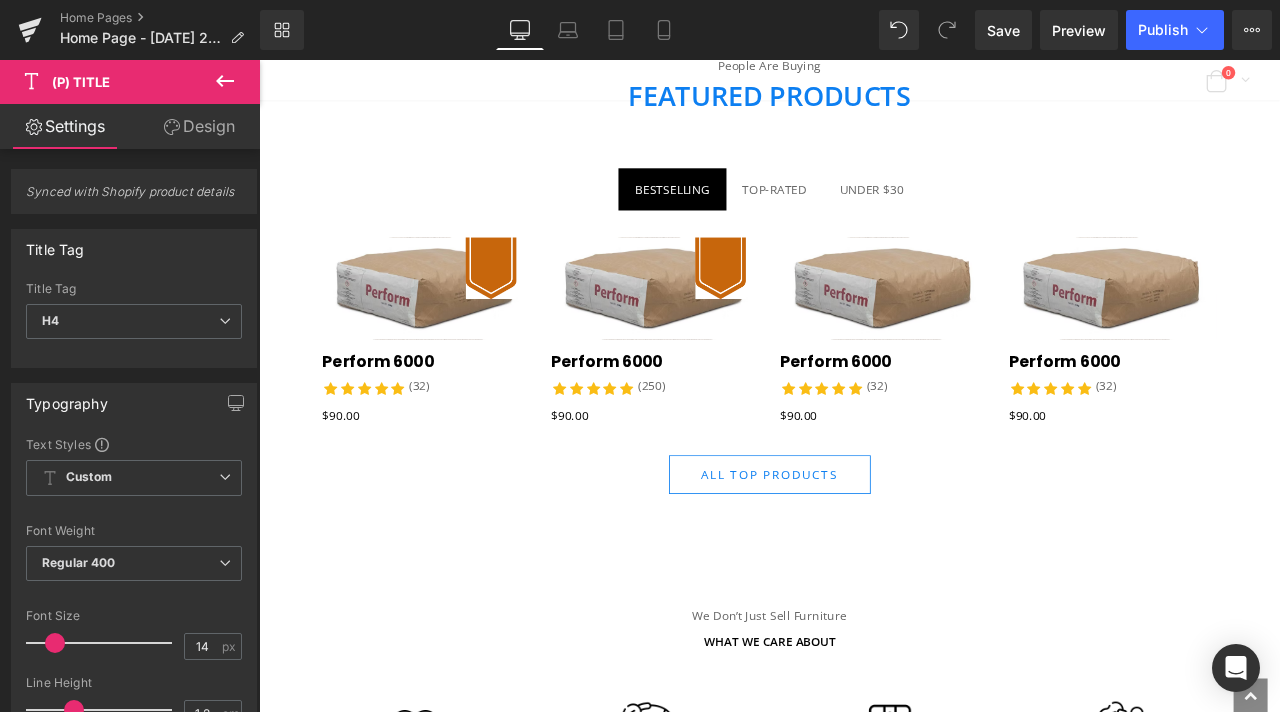 scroll, scrollTop: 3300, scrollLeft: 0, axis: vertical 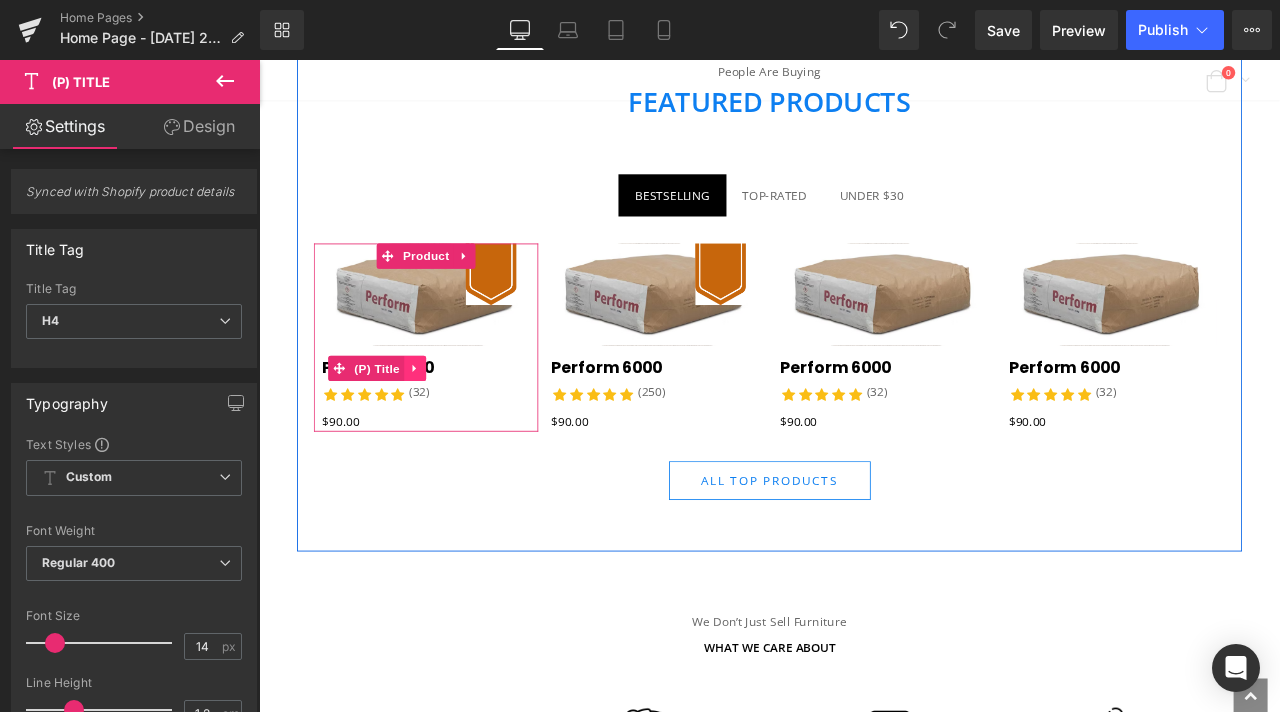click 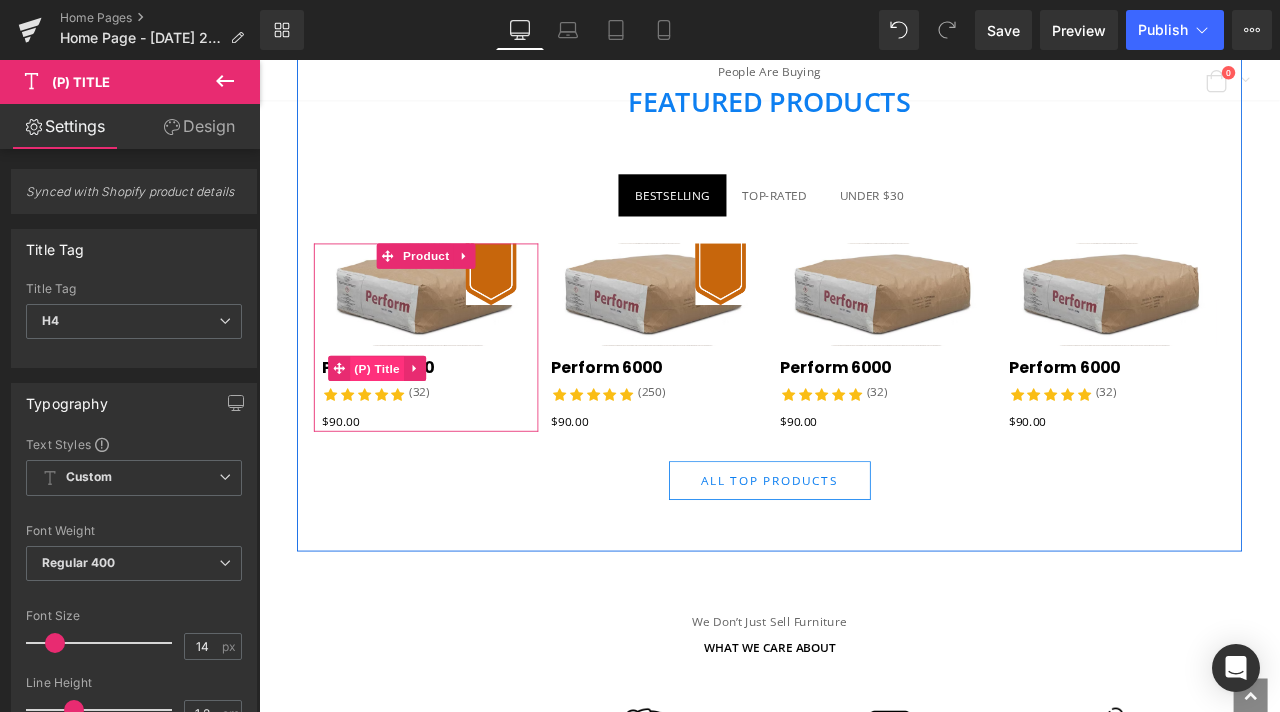 click on "(P) Title" at bounding box center [386, 426] 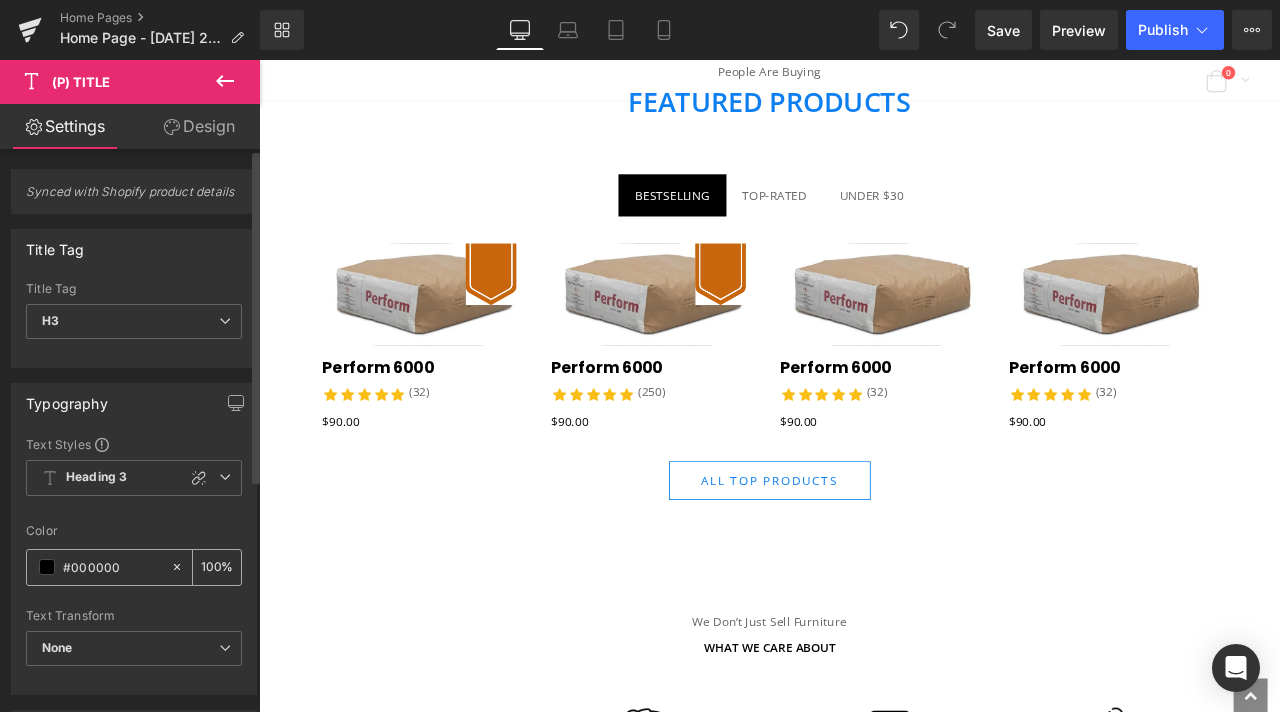 click at bounding box center (47, 567) 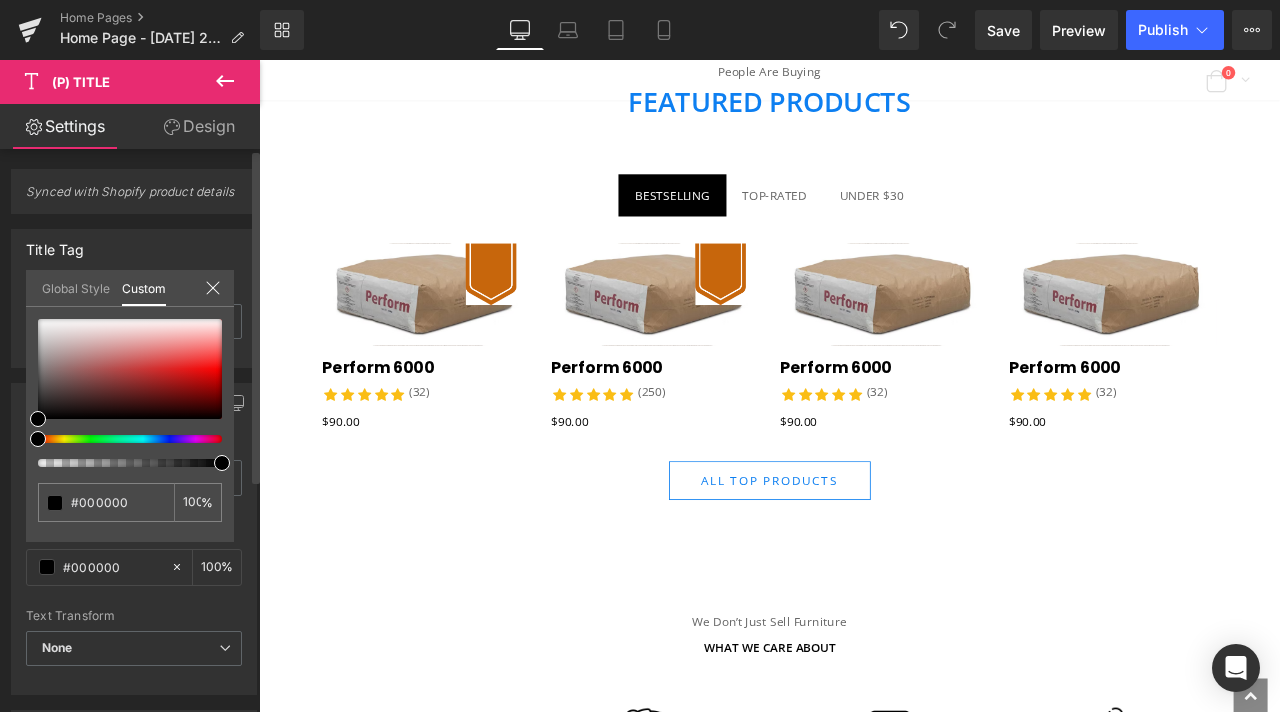 click on "Global Style" at bounding box center (76, 287) 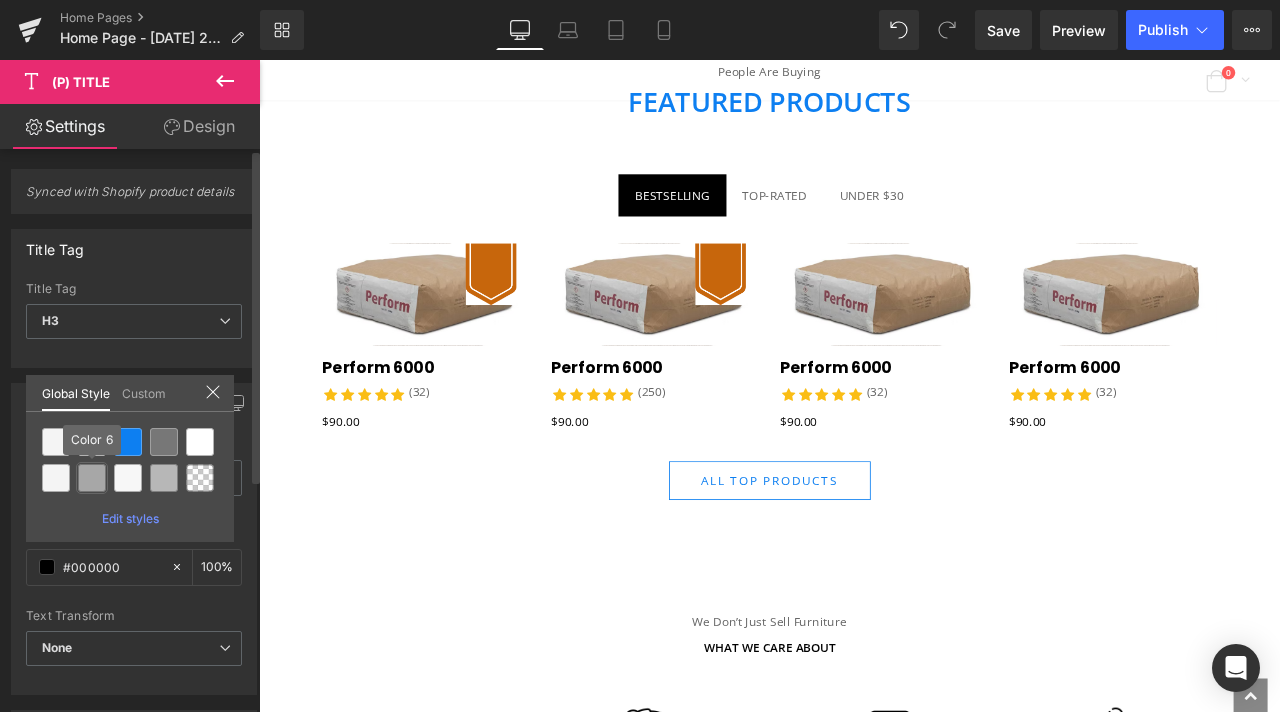 click at bounding box center [92, 478] 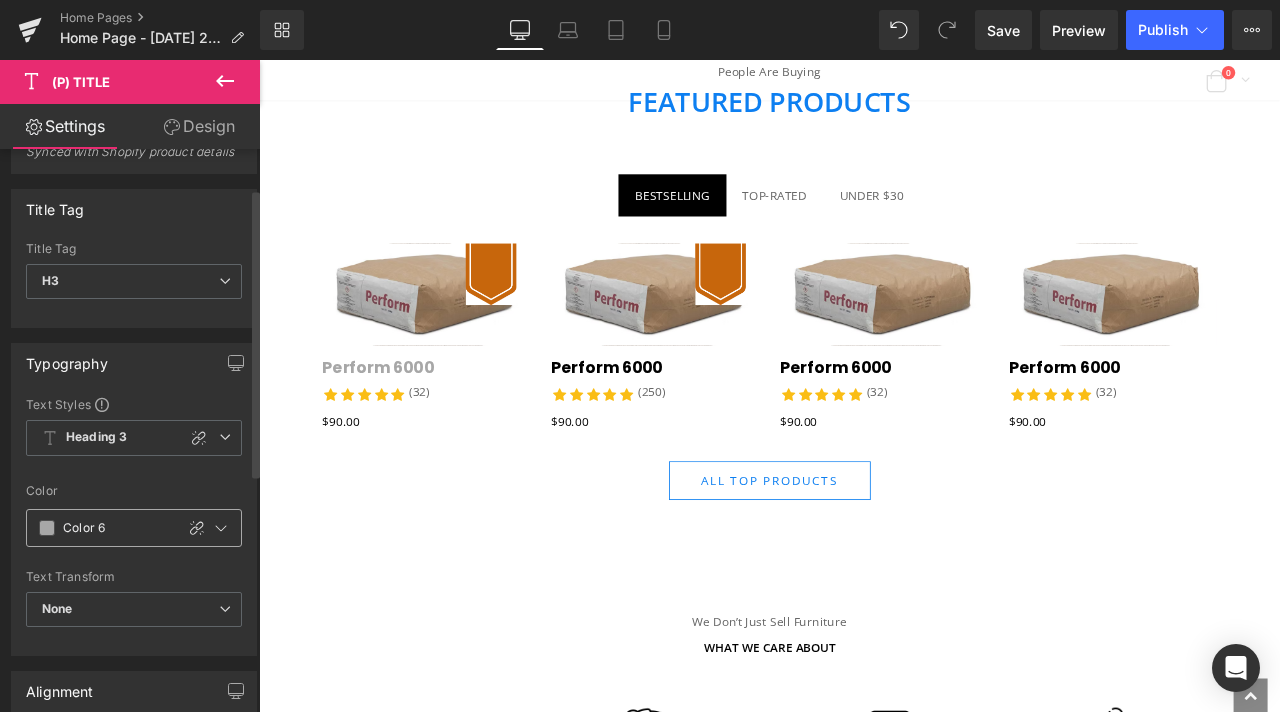 scroll, scrollTop: 100, scrollLeft: 0, axis: vertical 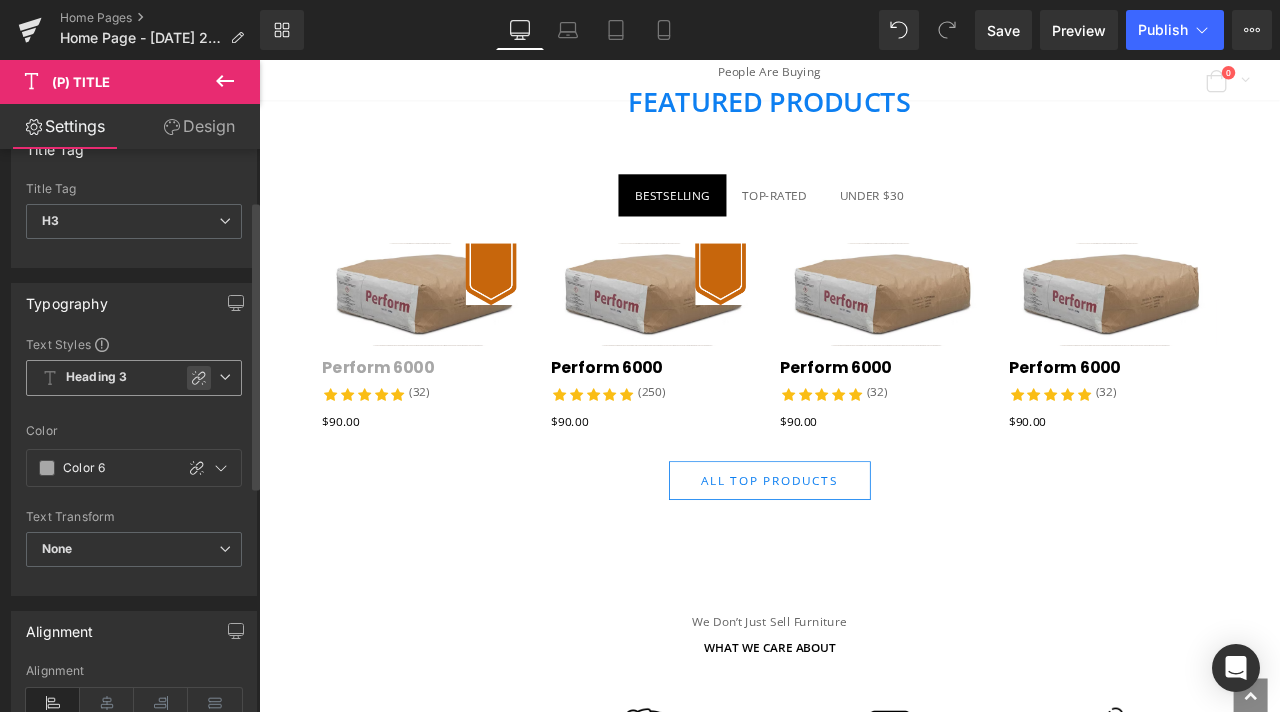 click 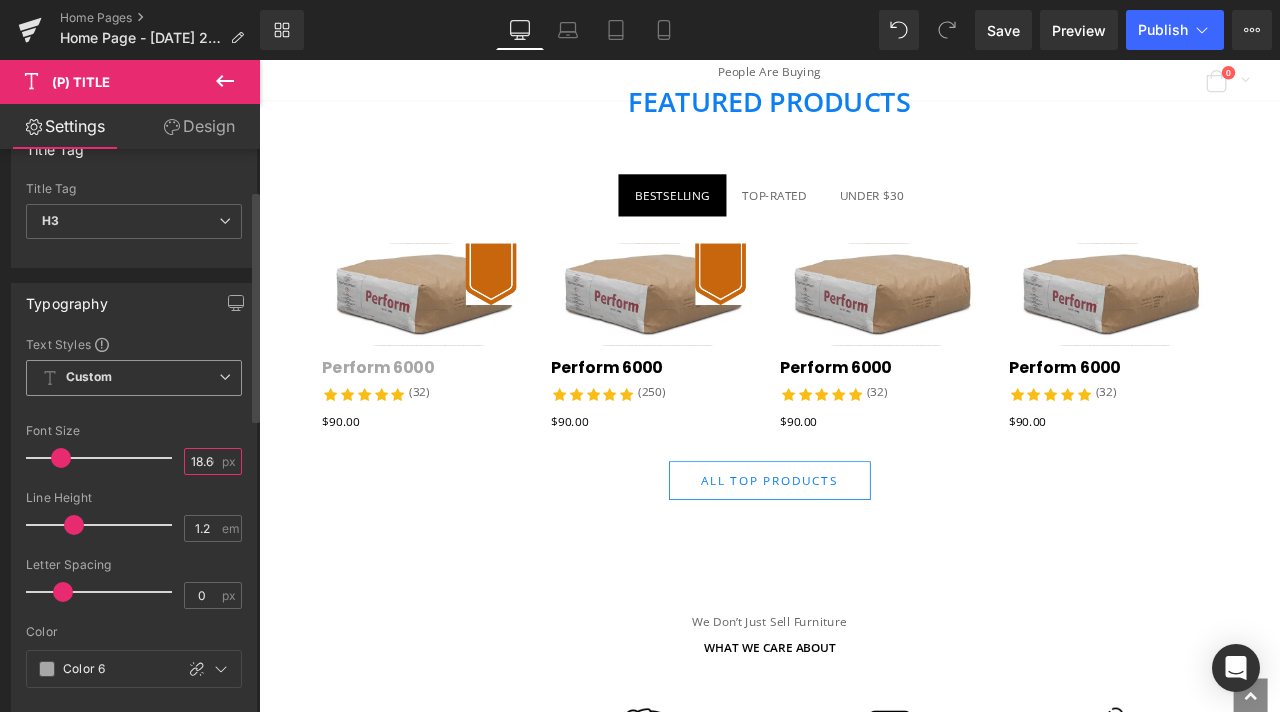 scroll, scrollTop: 0, scrollLeft: 0, axis: both 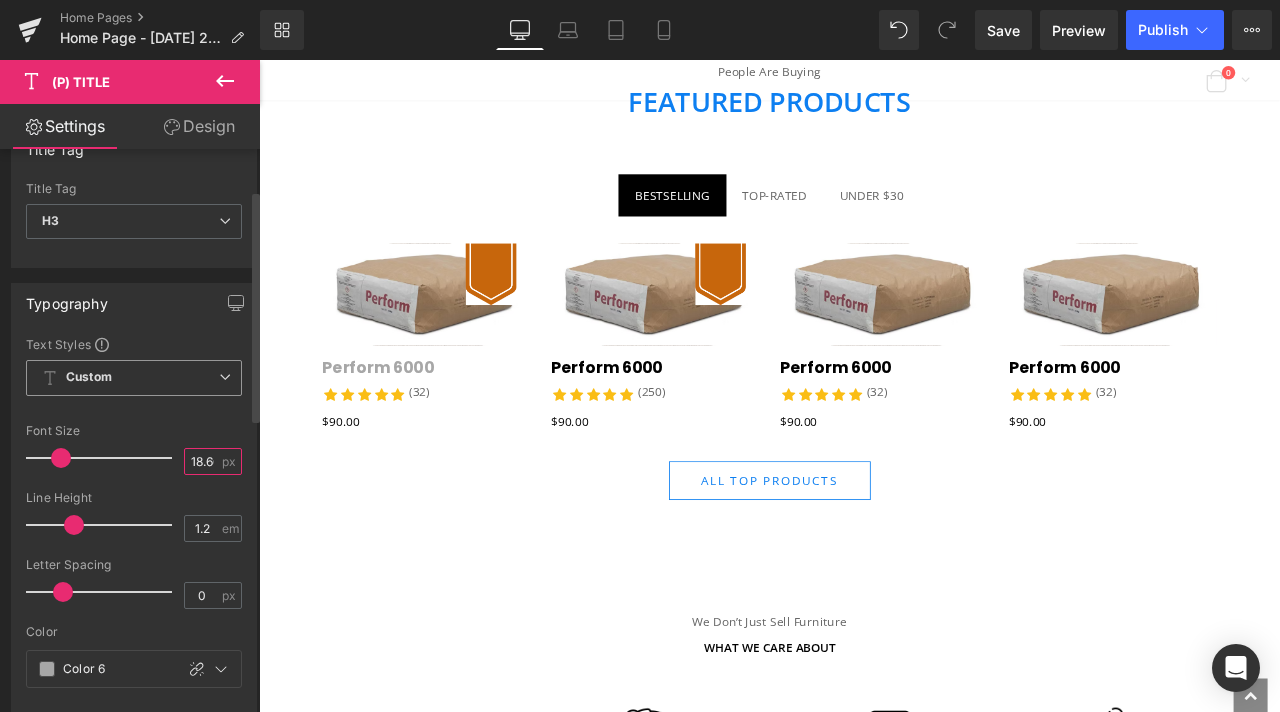 drag, startPoint x: 209, startPoint y: 450, endPoint x: 174, endPoint y: 467, distance: 38.910152 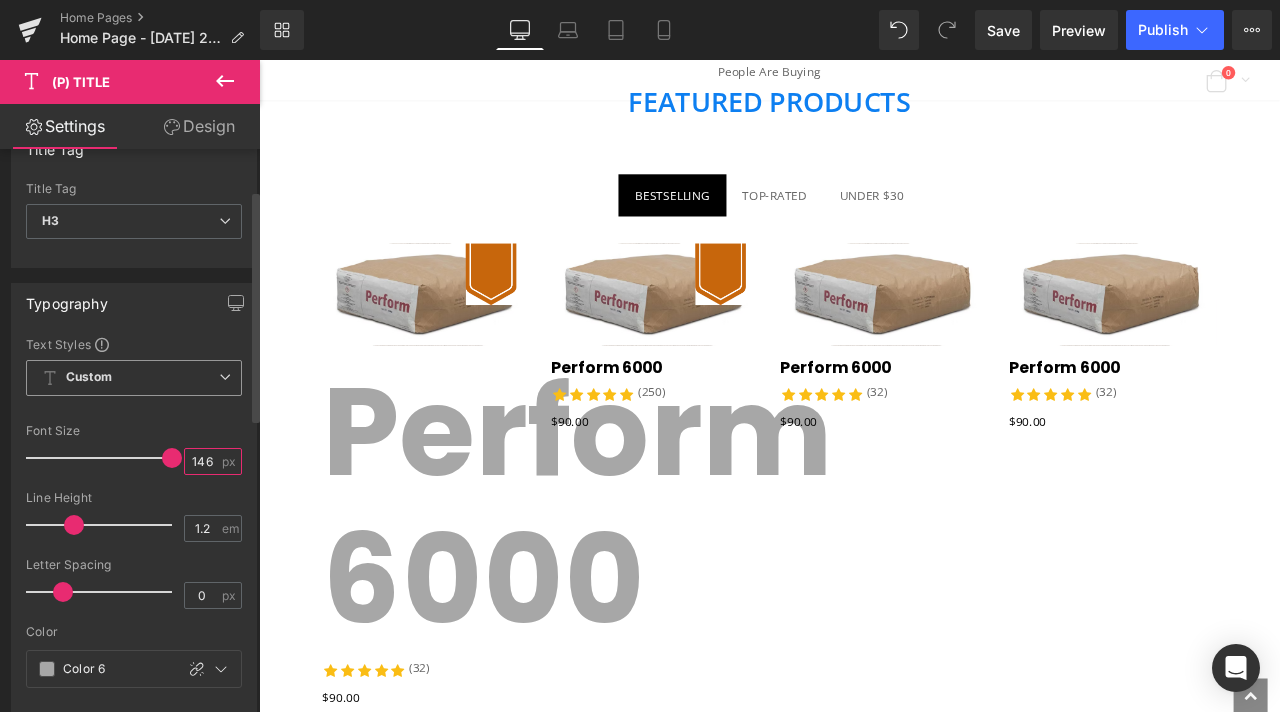 click on "146" at bounding box center [202, 461] 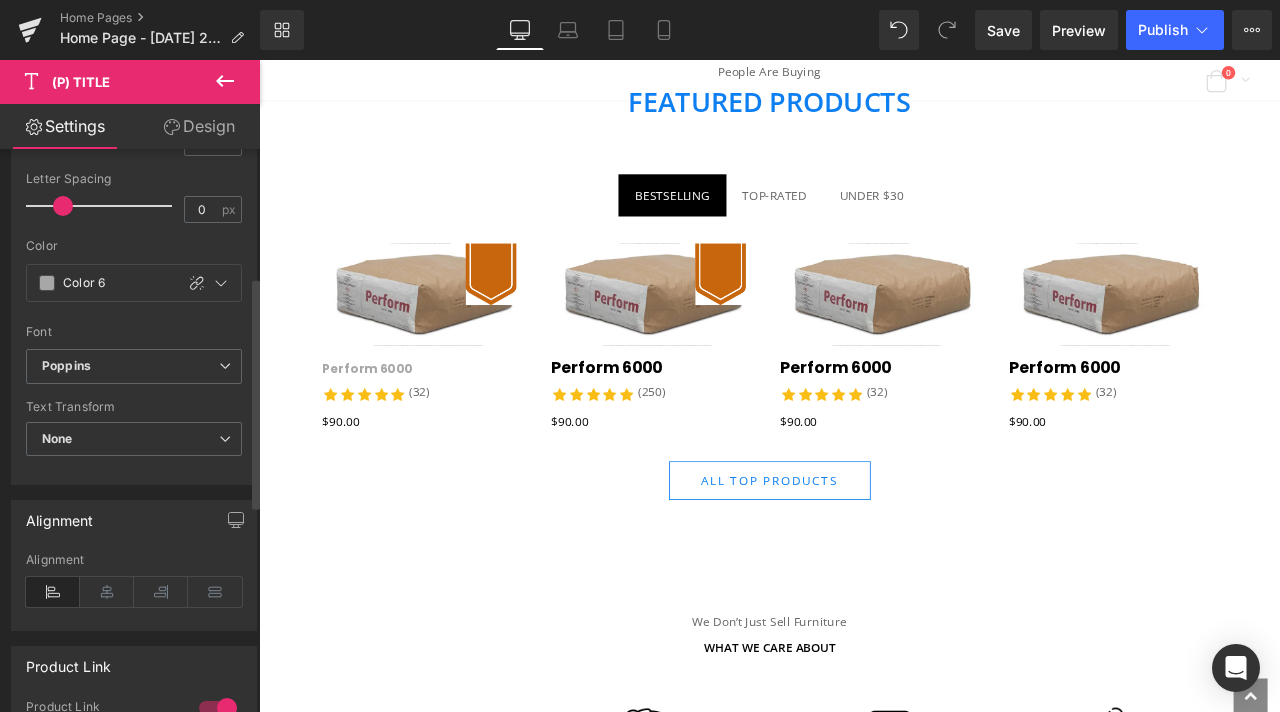 scroll, scrollTop: 500, scrollLeft: 0, axis: vertical 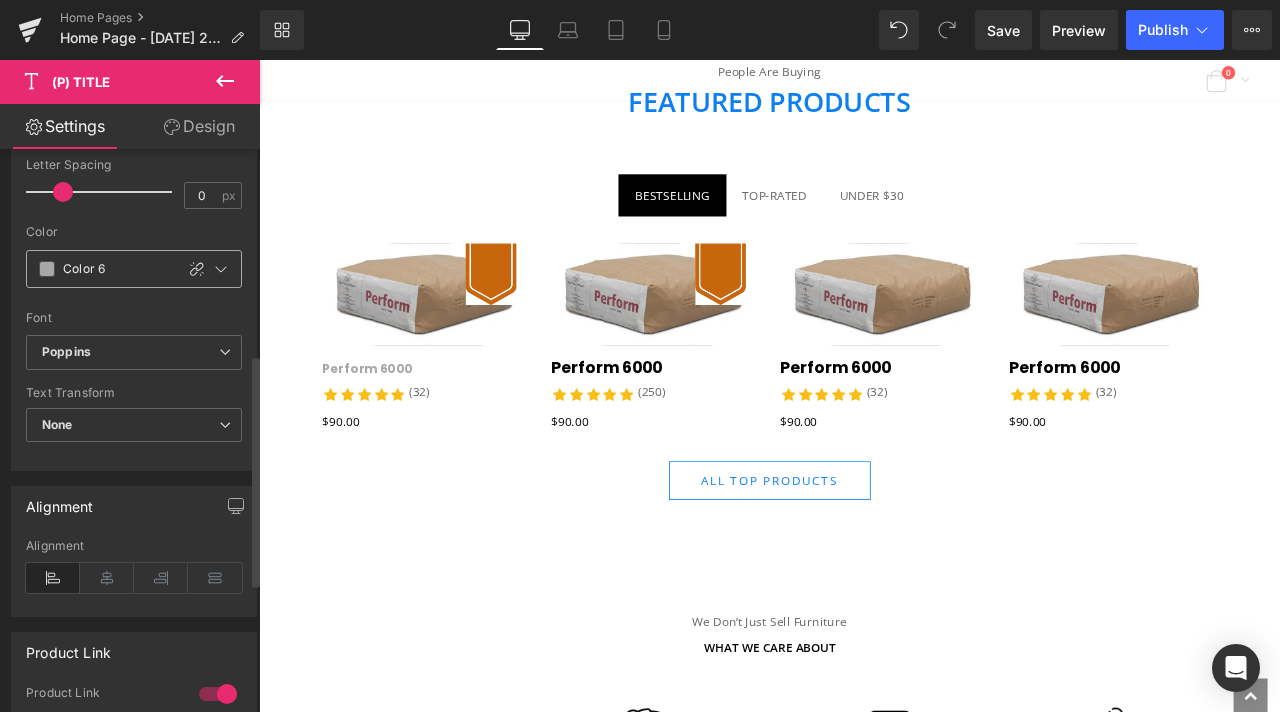 type on "14" 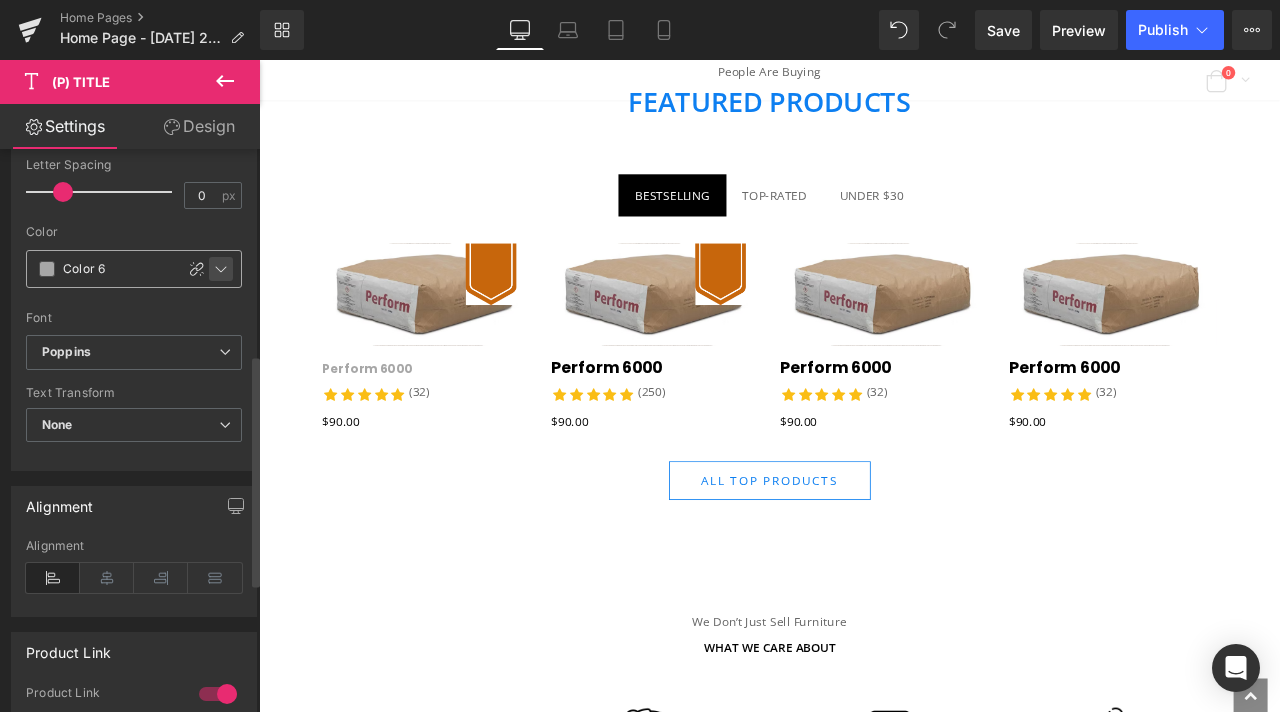 click 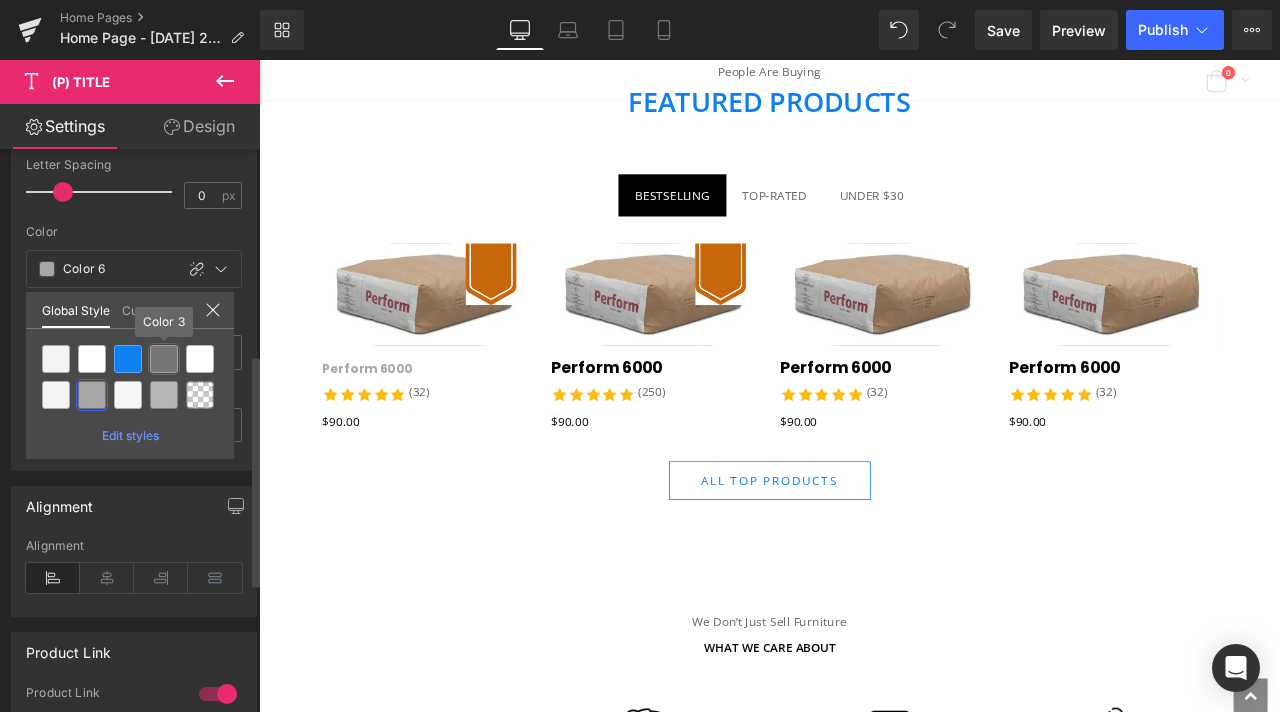 click at bounding box center [164, 359] 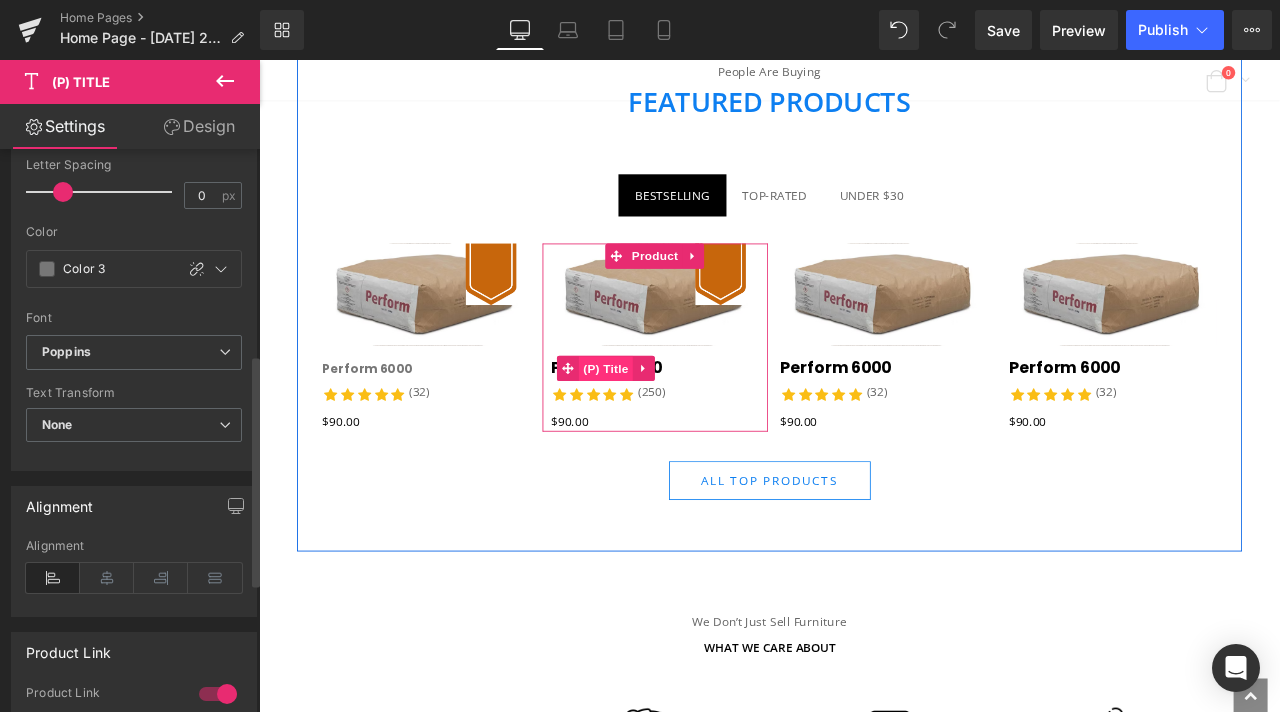 click on "(P) Title" at bounding box center (670, 427) 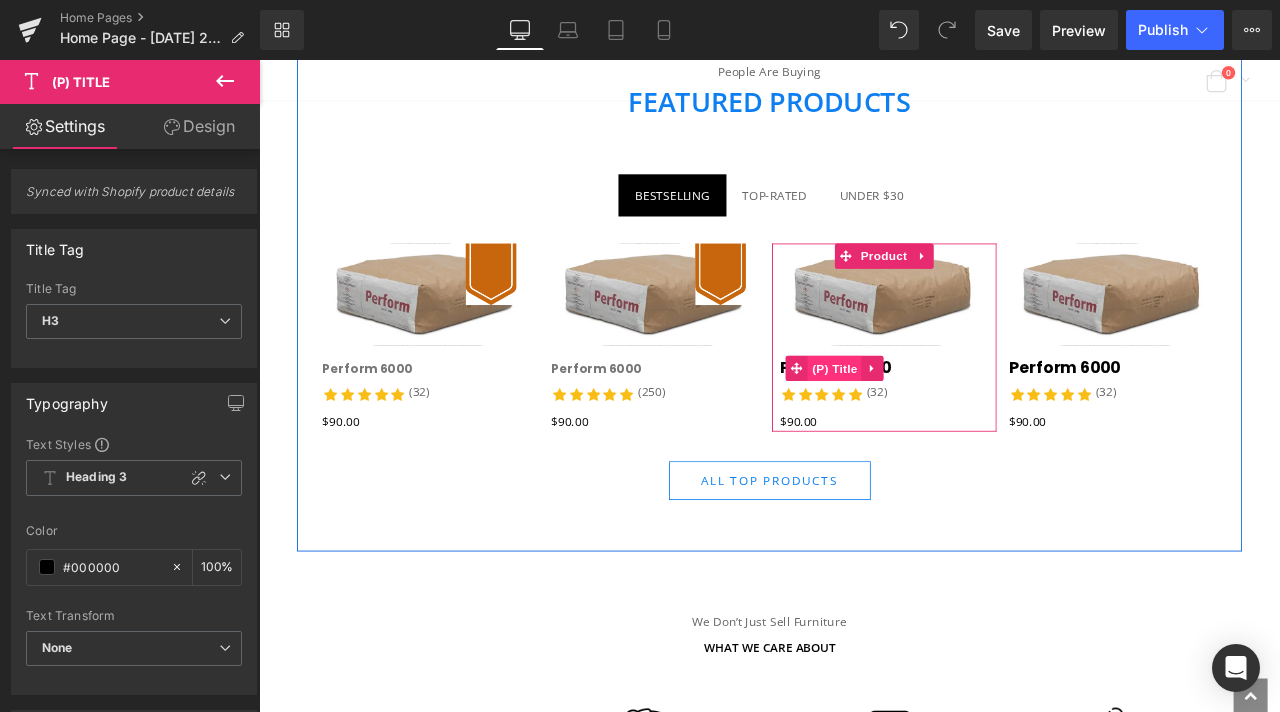 click on "(P) Title" at bounding box center [942, 426] 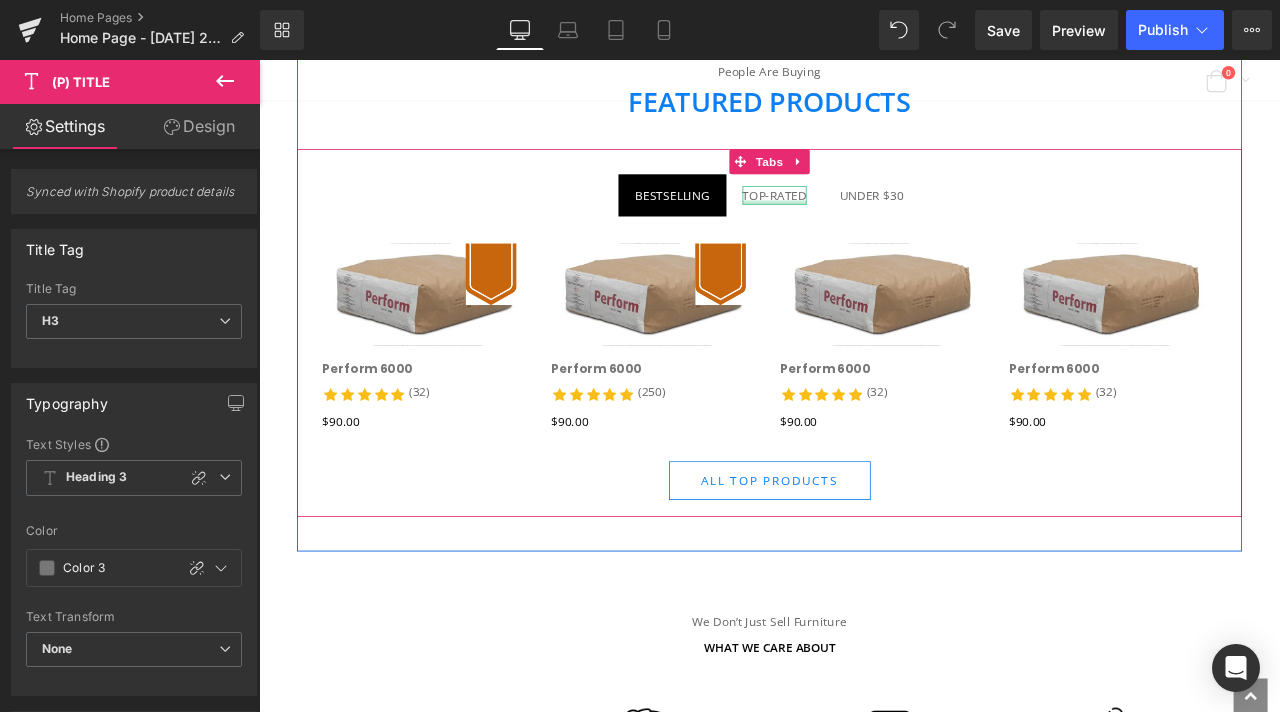 click at bounding box center [870, 229] 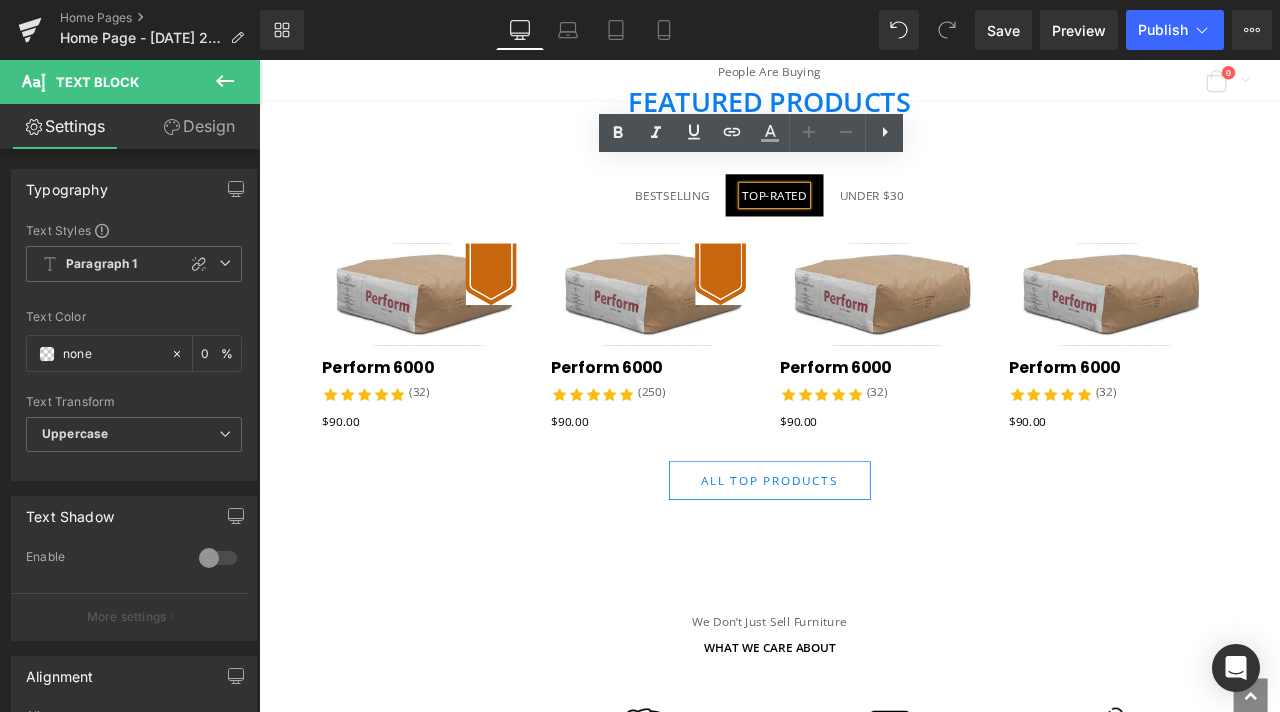 click on "BESTSELLING" at bounding box center [749, 221] 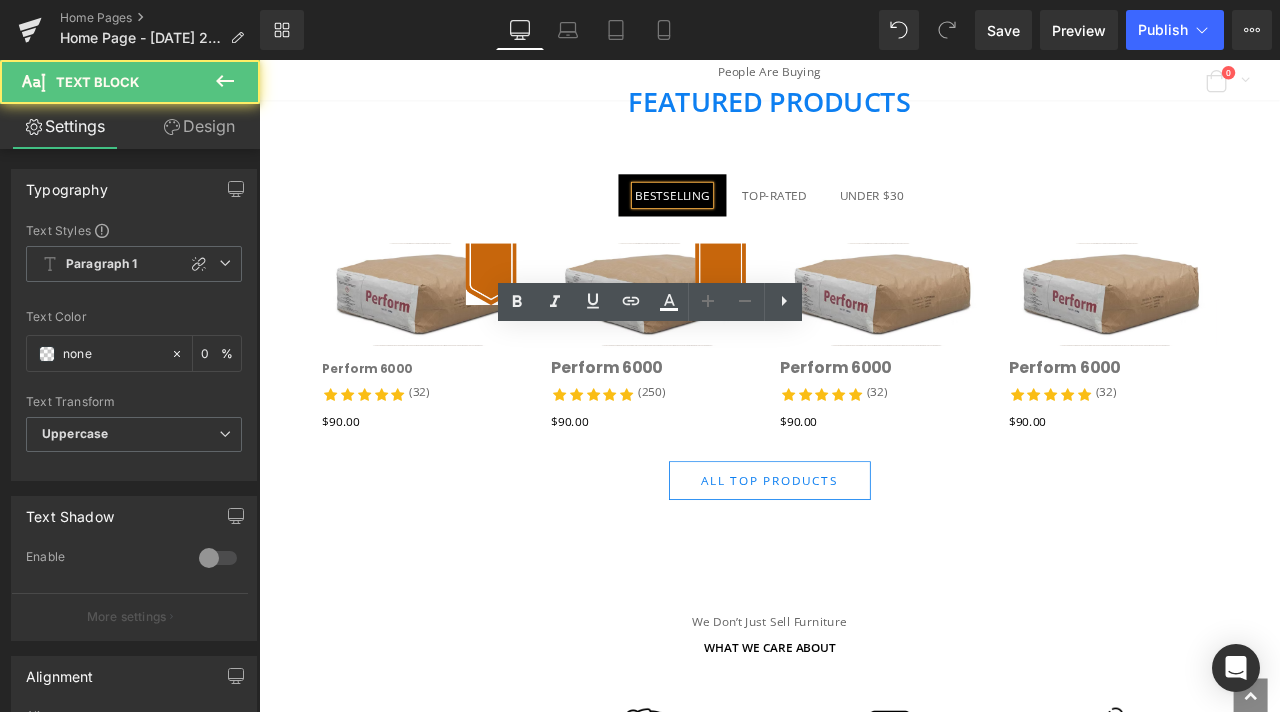 scroll, scrollTop: 3100, scrollLeft: 0, axis: vertical 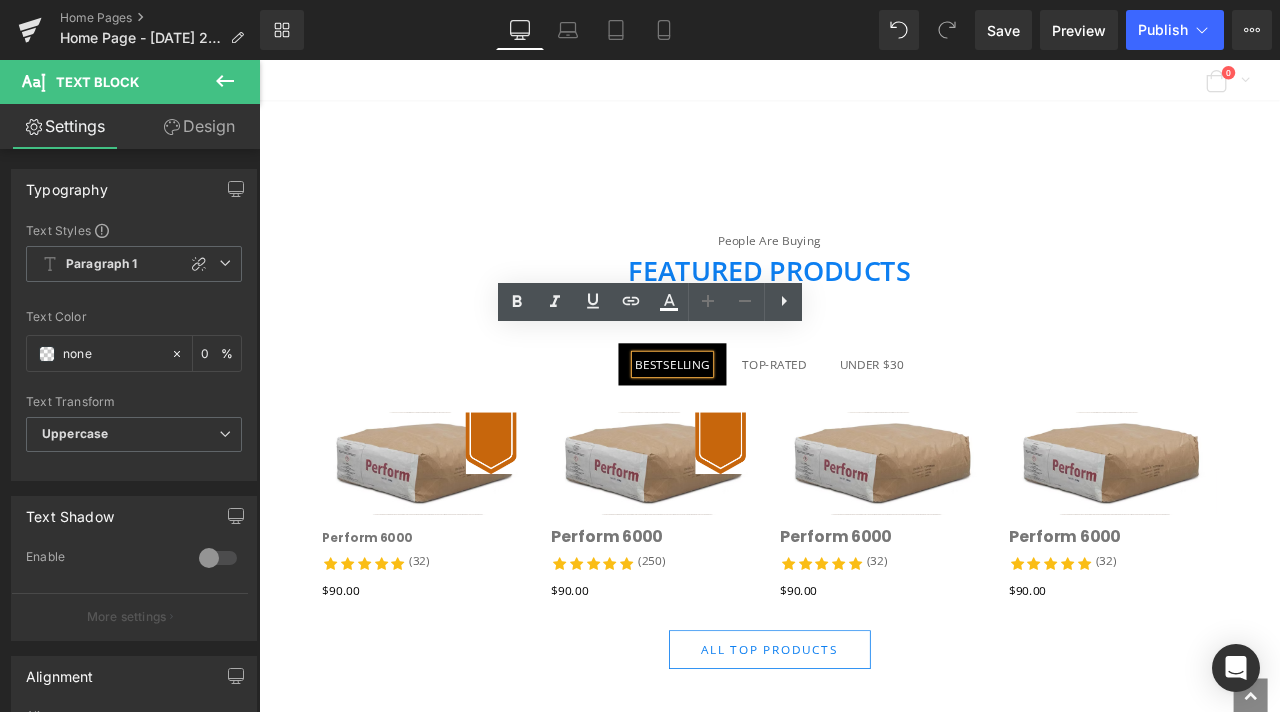 click on "BESTSELLING
Text Block
Top-Rated Text Block
under $30 Text Block" at bounding box center [864, 422] 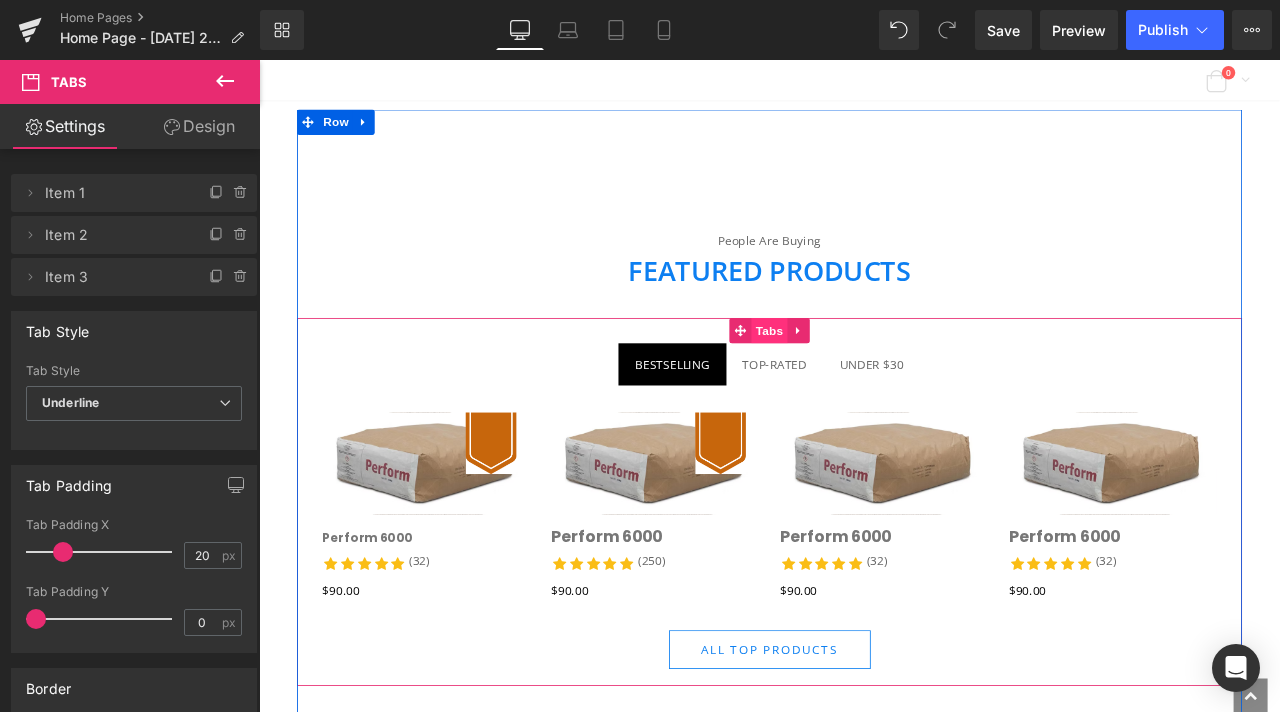 click on "Tabs" at bounding box center (864, 381) 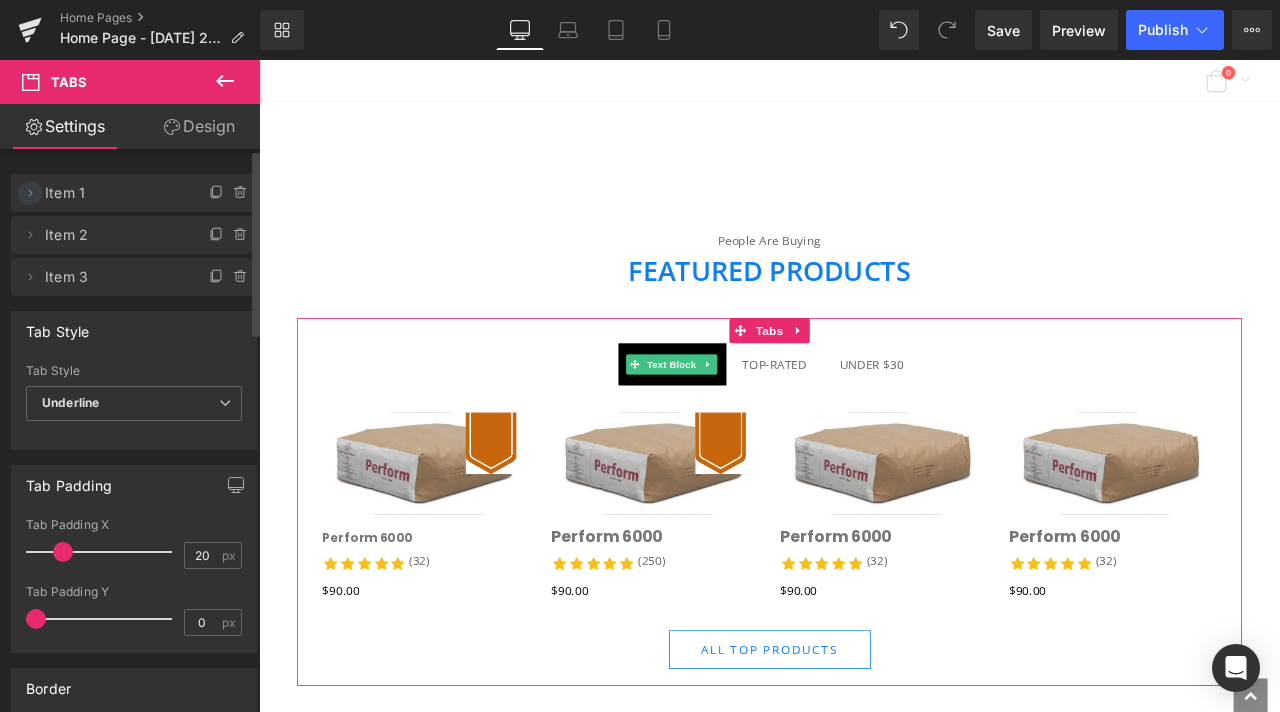 click 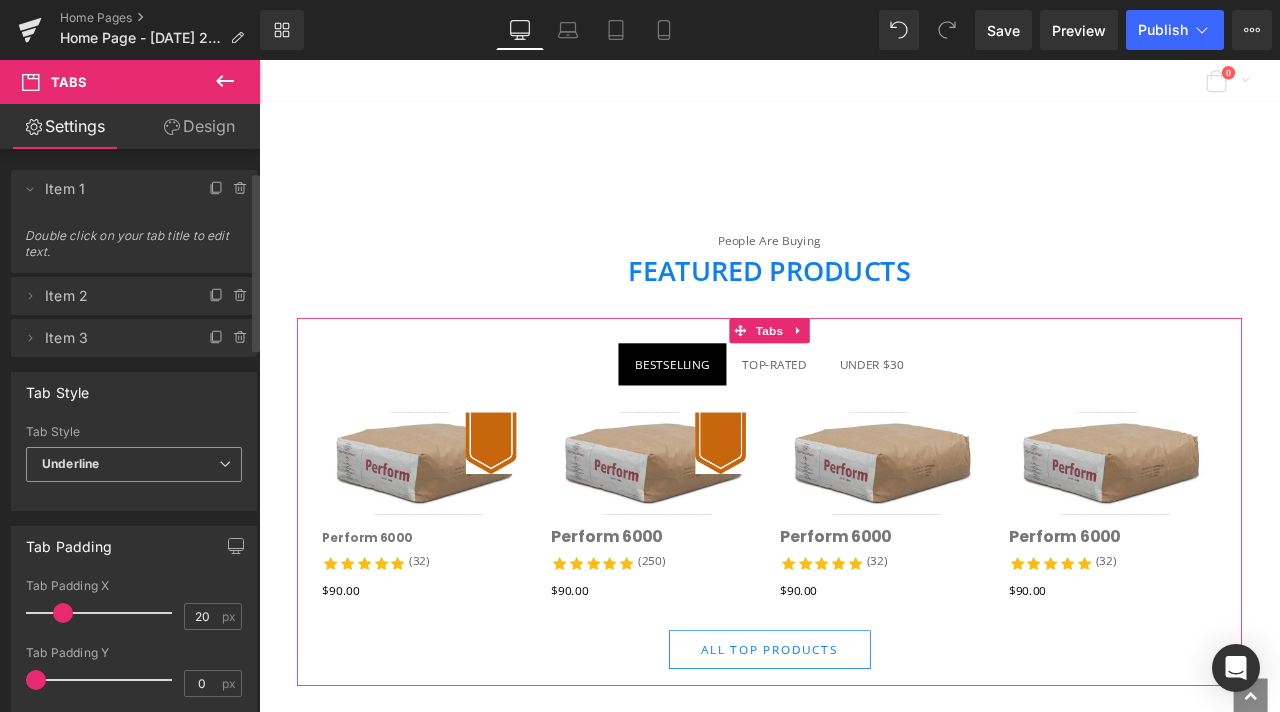 scroll, scrollTop: 0, scrollLeft: 0, axis: both 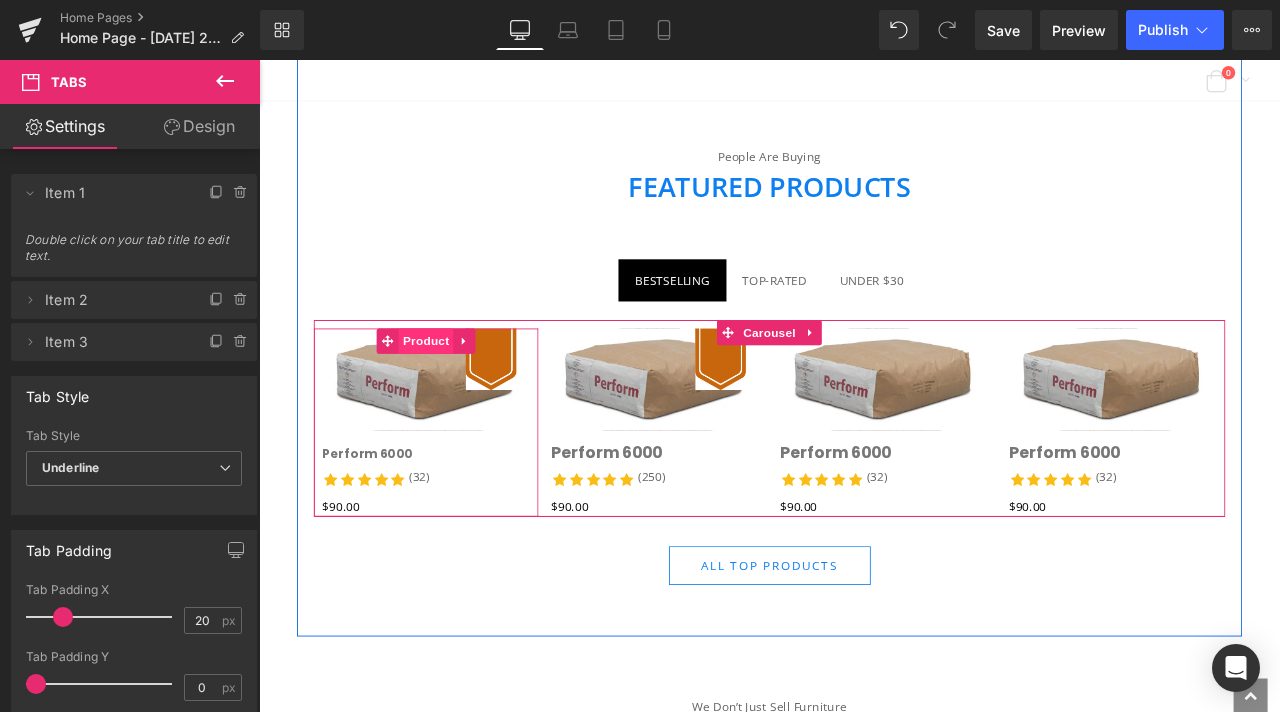 click on "Product" at bounding box center (457, 393) 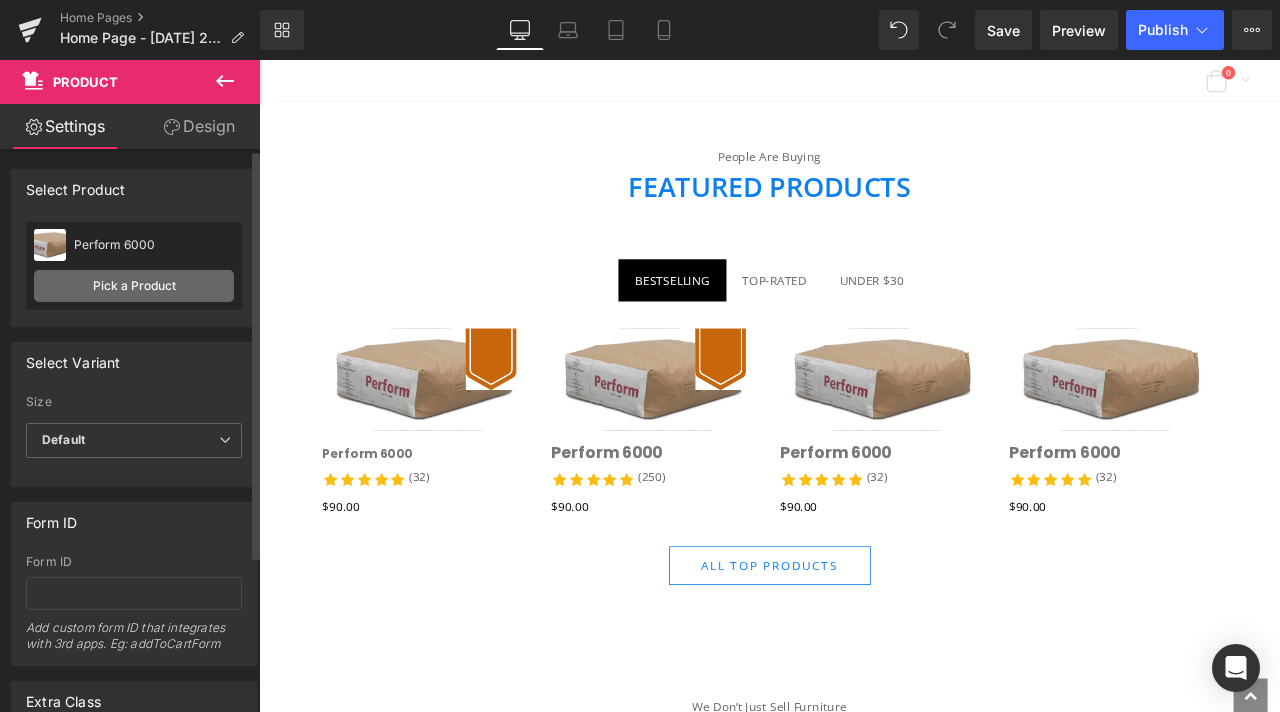 click on "Pick a Product" at bounding box center (134, 286) 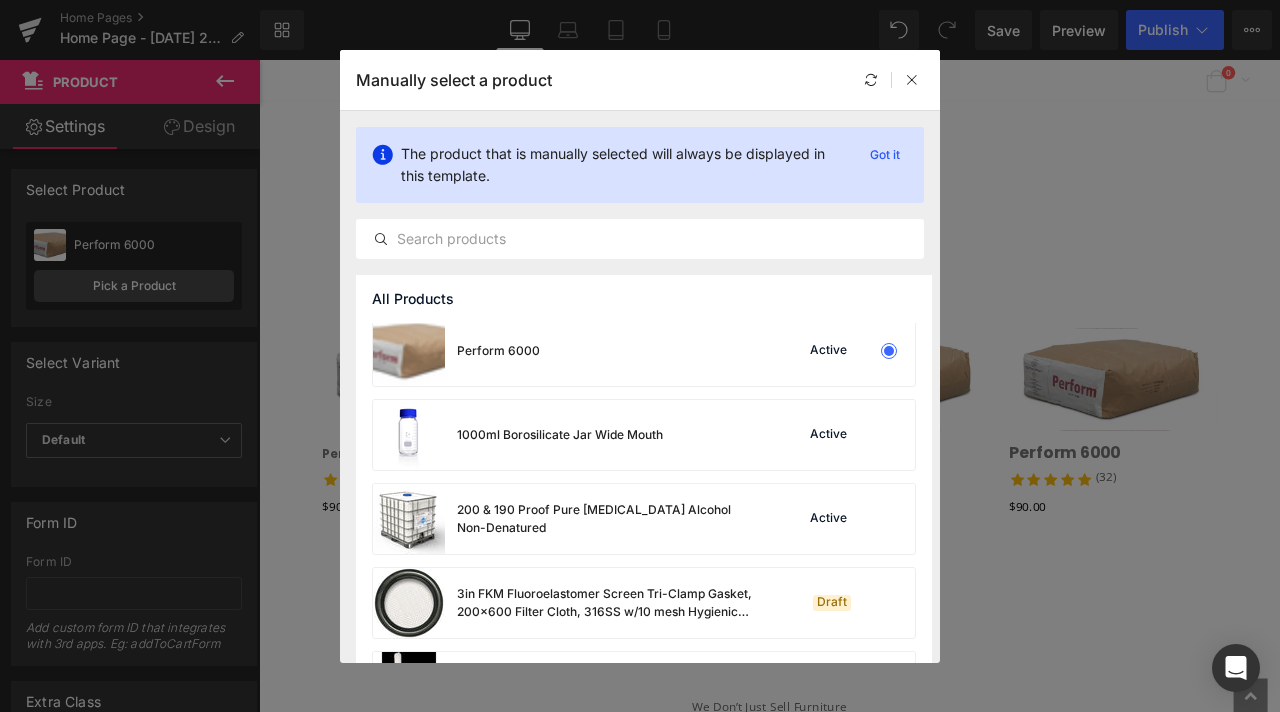 scroll, scrollTop: 0, scrollLeft: 0, axis: both 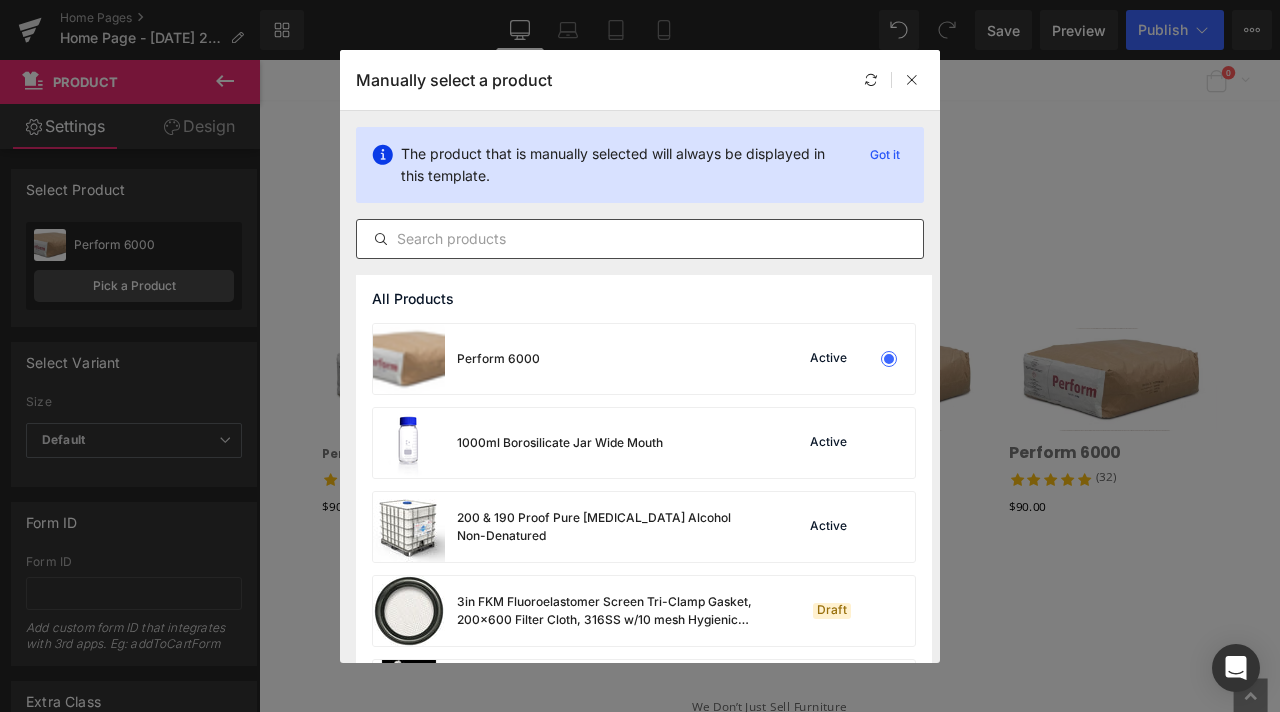 click at bounding box center (640, 239) 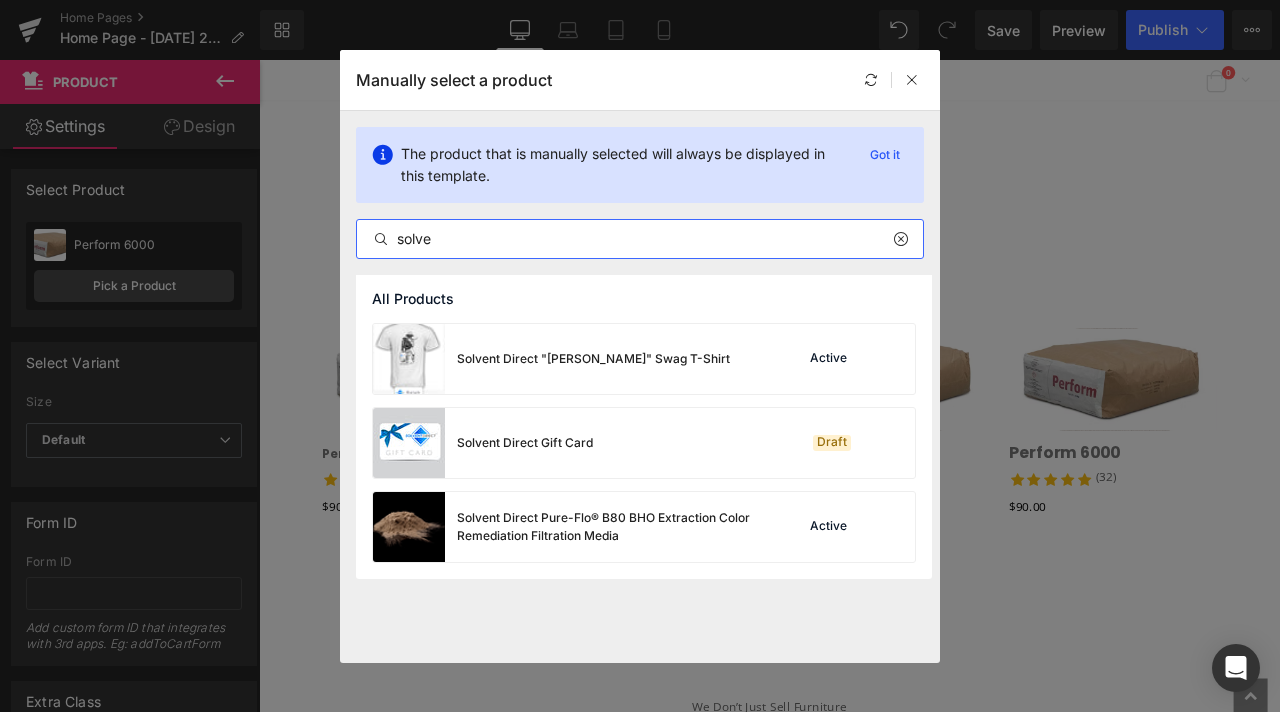 click on "solve" at bounding box center (640, 239) 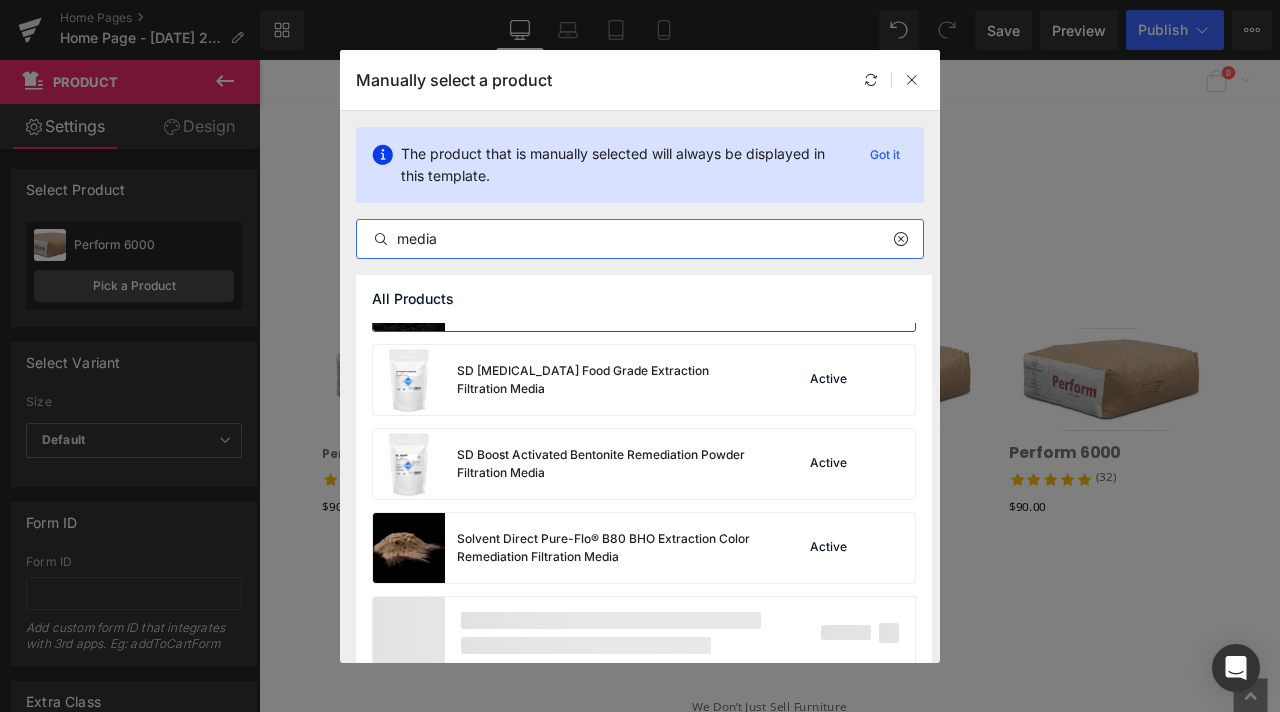 scroll, scrollTop: 1500, scrollLeft: 0, axis: vertical 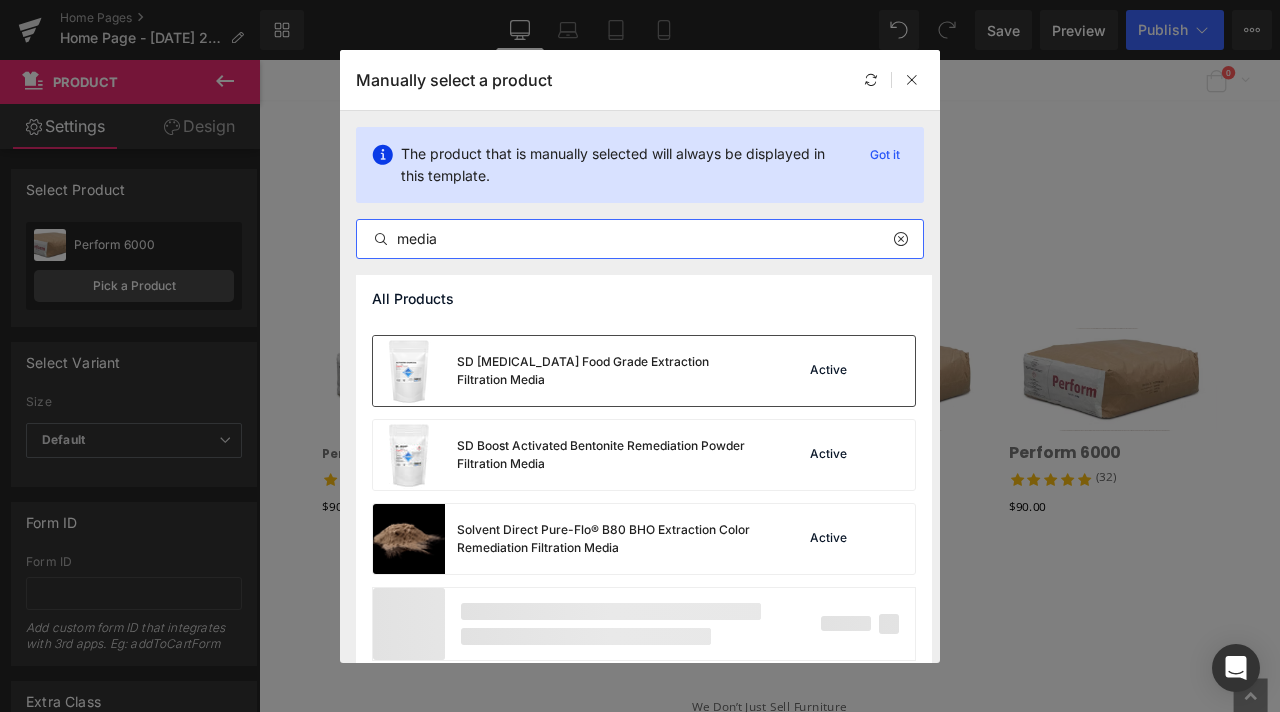 type on "media" 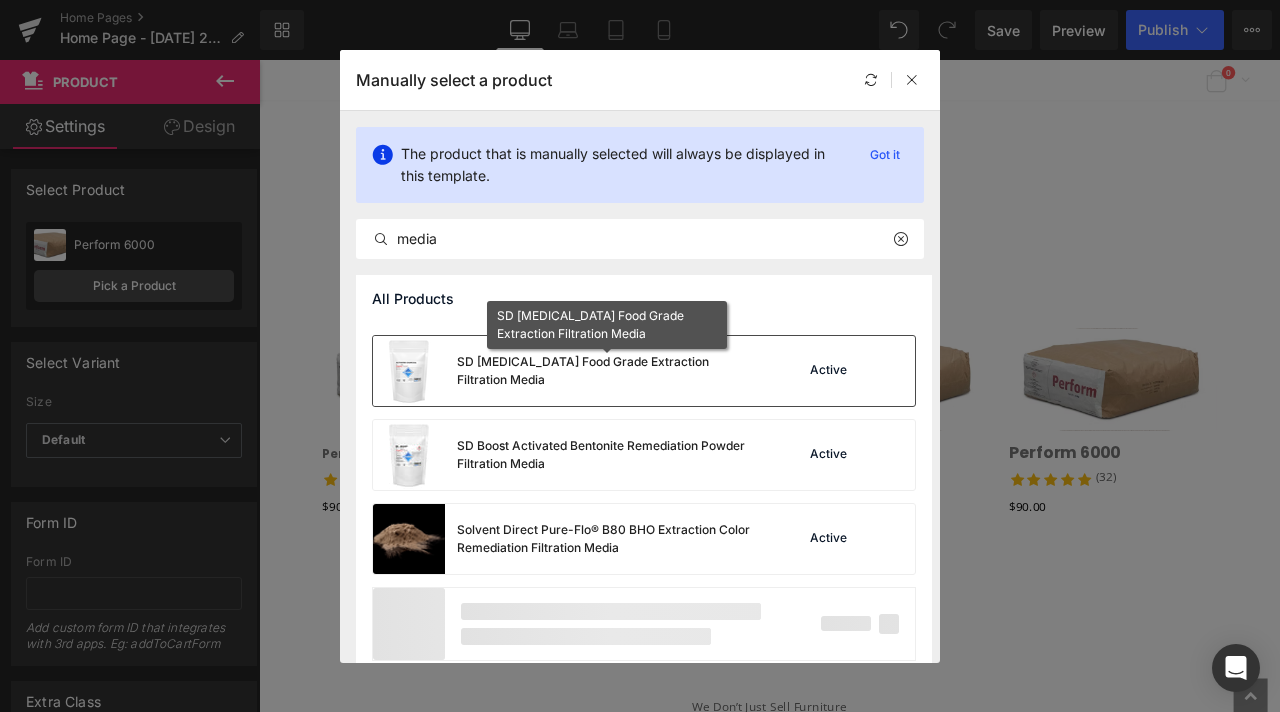 drag, startPoint x: 528, startPoint y: 357, endPoint x: 333, endPoint y: 379, distance: 196.2371 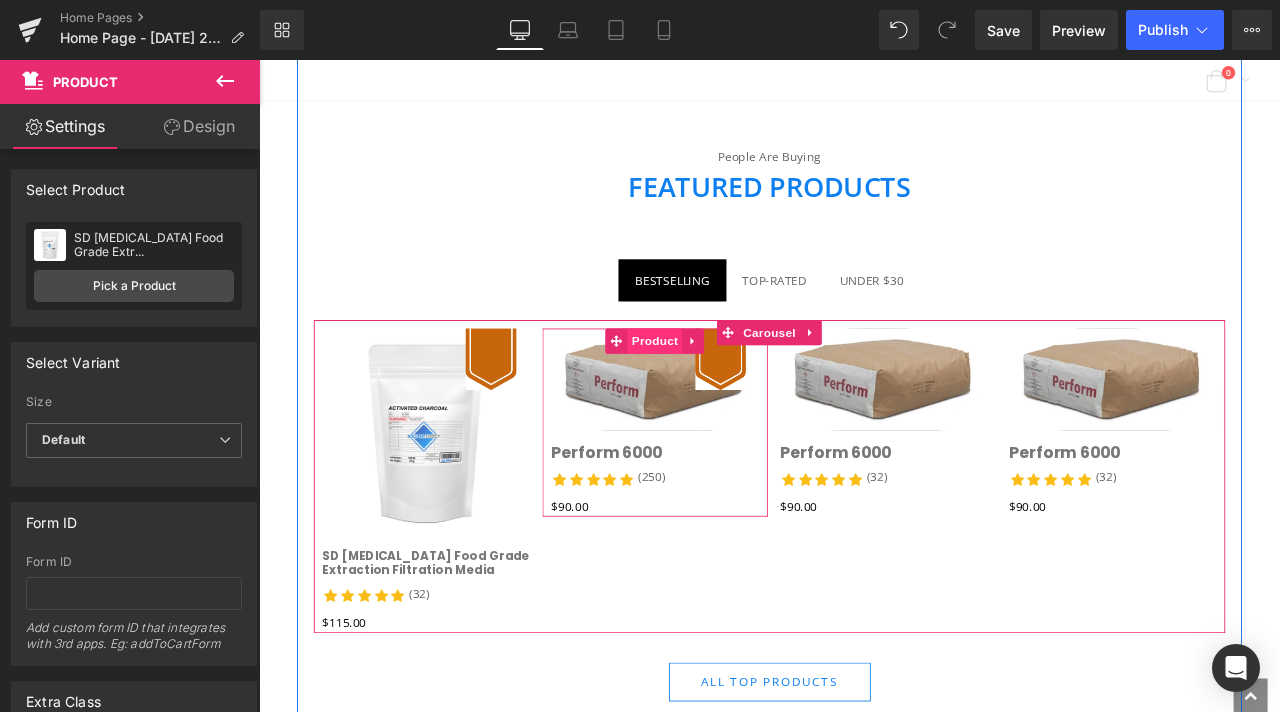 click on "Product" at bounding box center [728, 393] 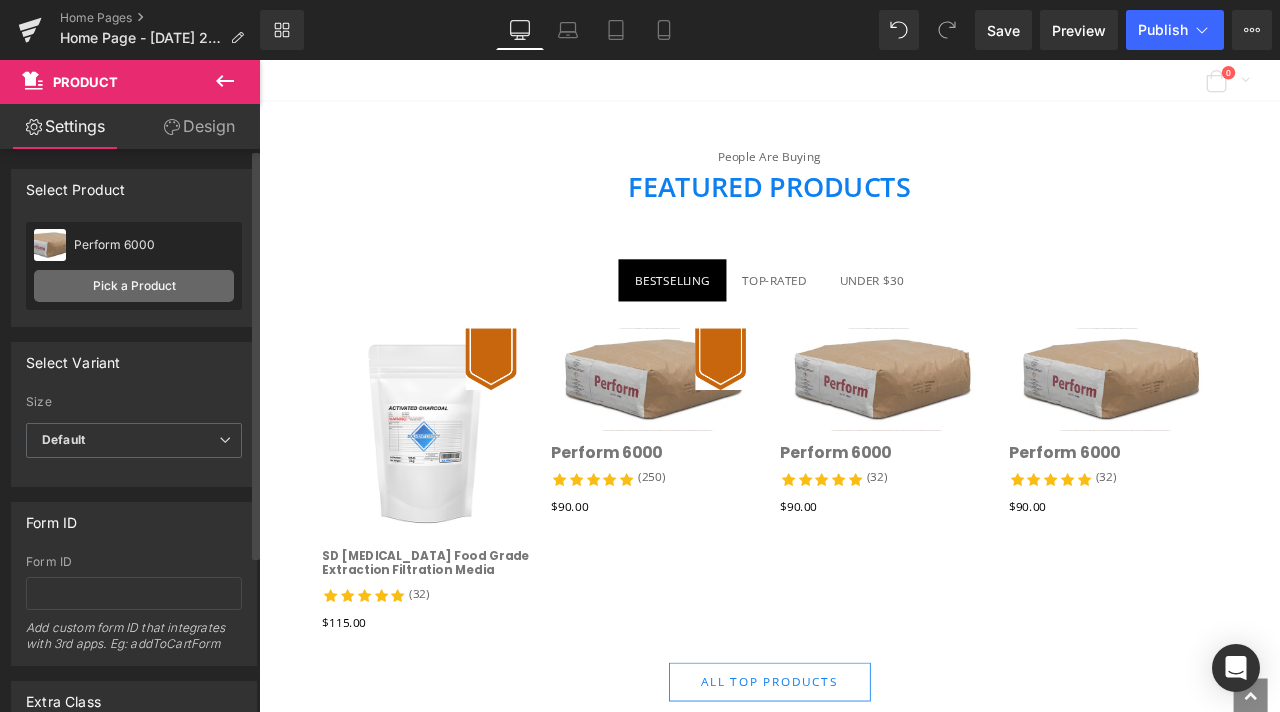 click on "Pick a Product" at bounding box center (134, 286) 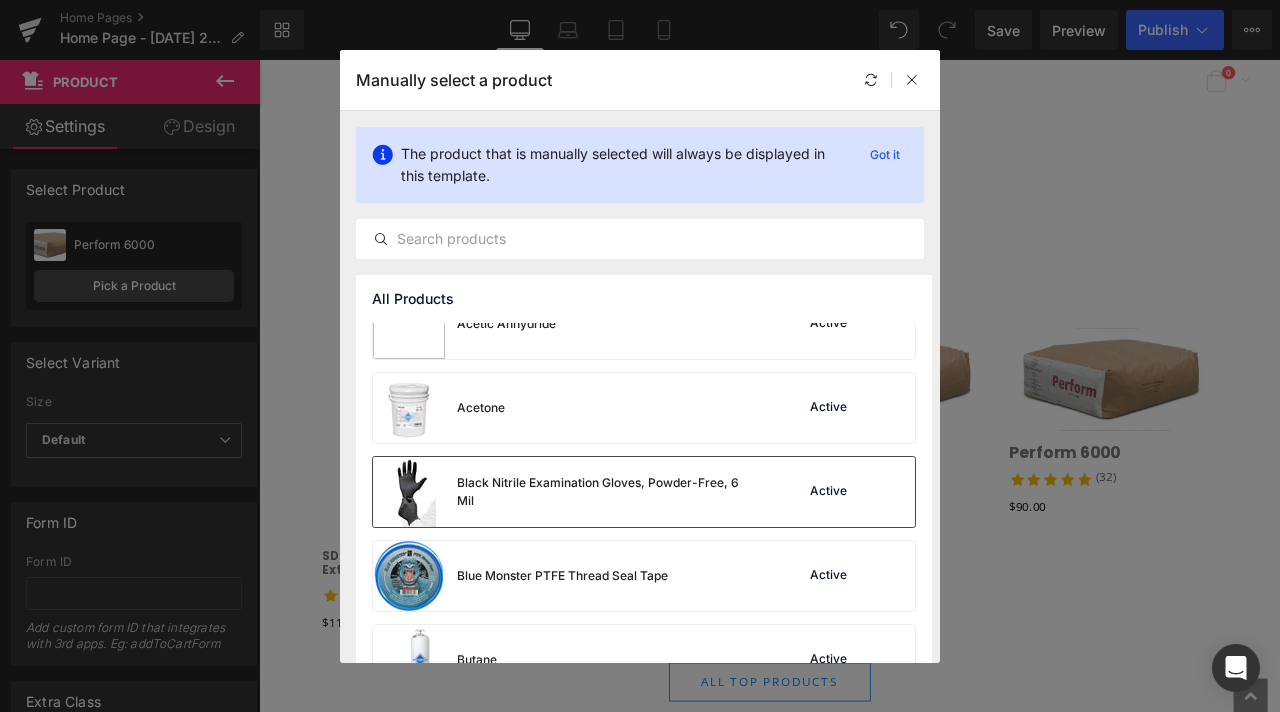 scroll, scrollTop: 900, scrollLeft: 0, axis: vertical 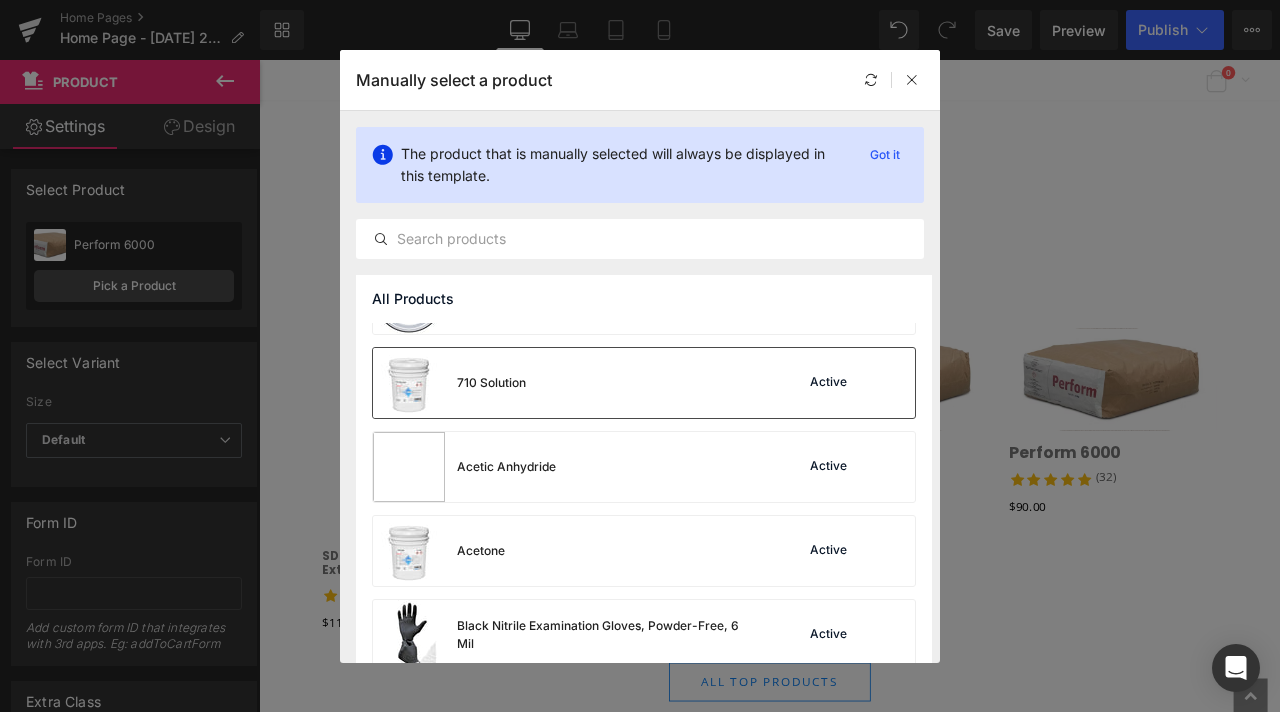 click on "710 Solution" at bounding box center (491, 383) 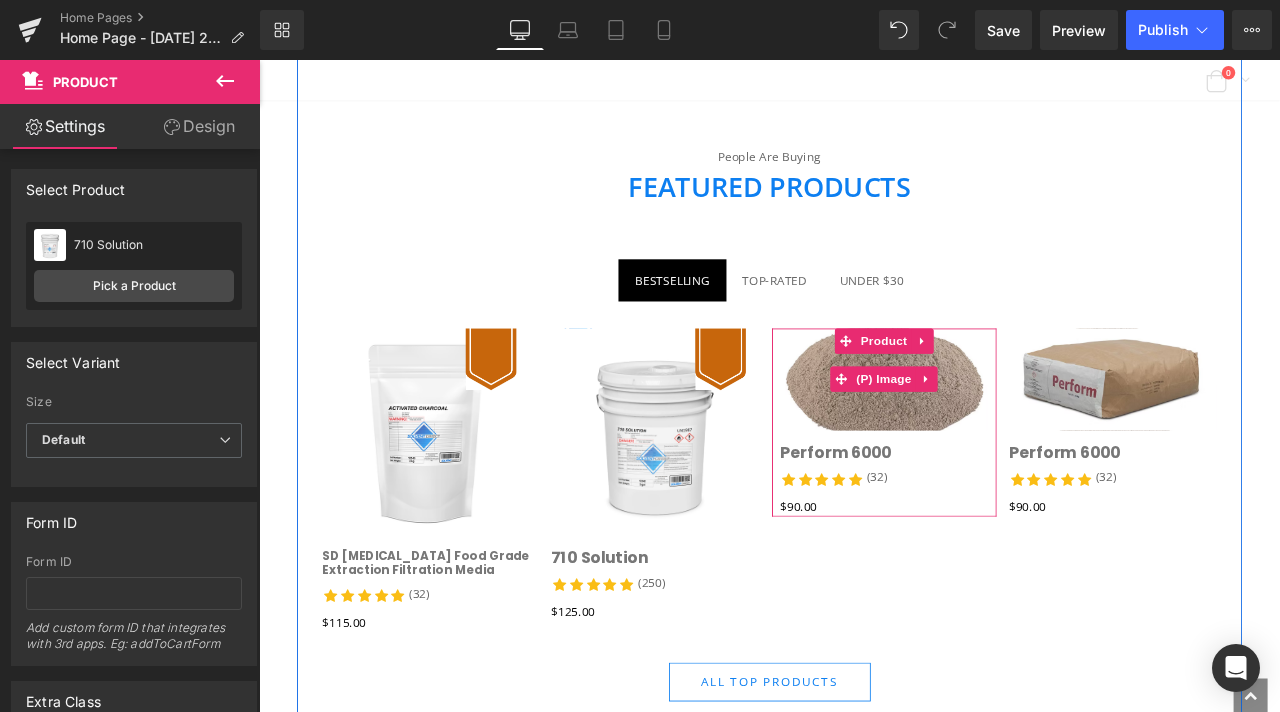 click at bounding box center (1000, 438) 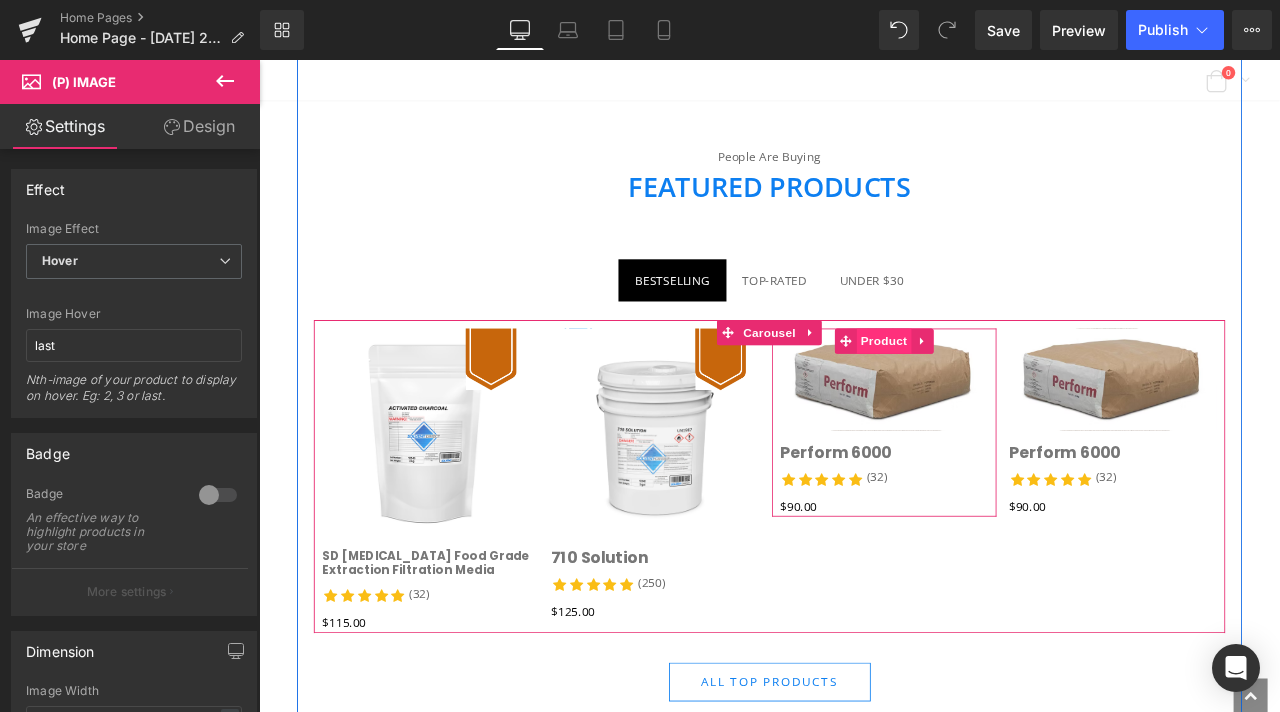click on "Product" at bounding box center [999, 393] 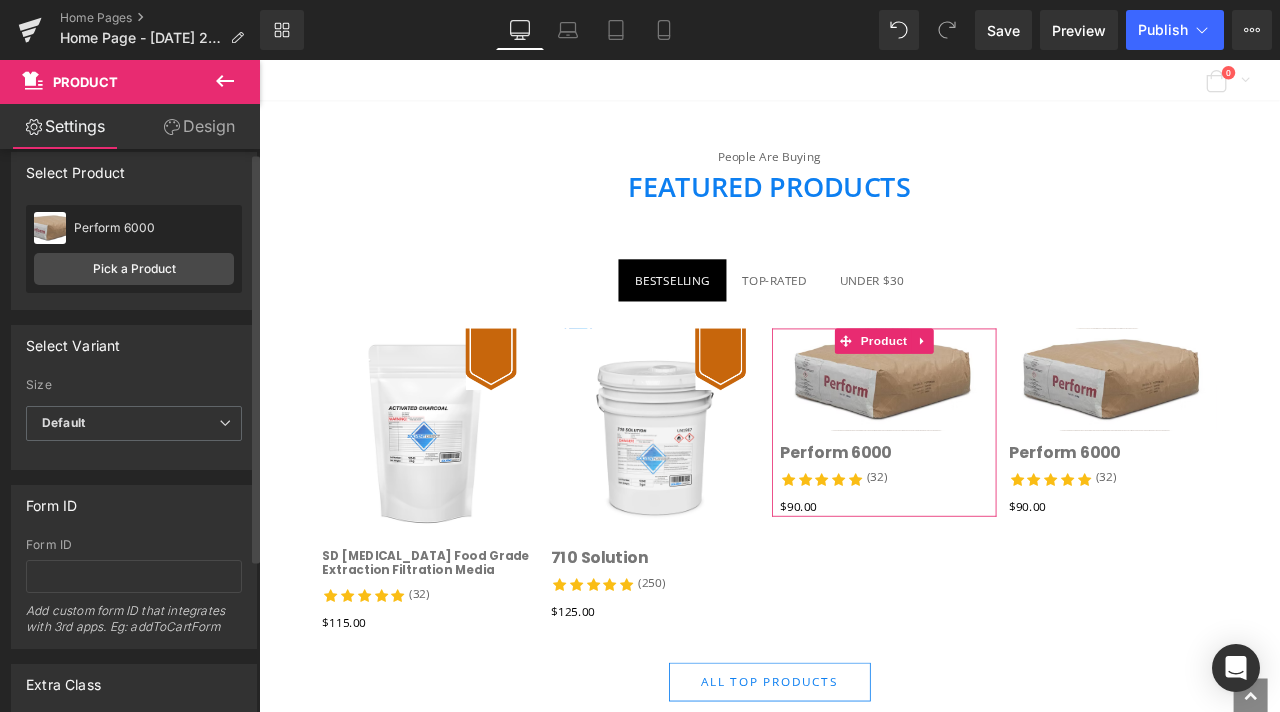 scroll, scrollTop: 0, scrollLeft: 0, axis: both 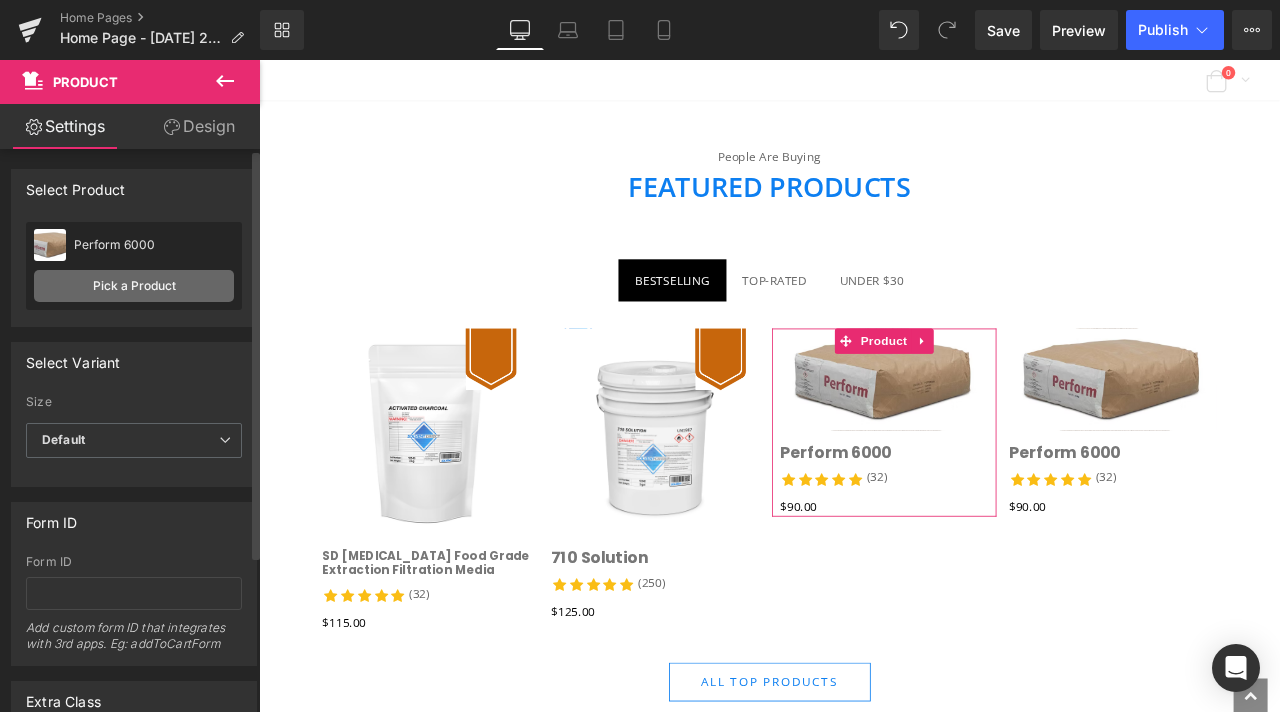 click on "Pick a Product" at bounding box center (134, 286) 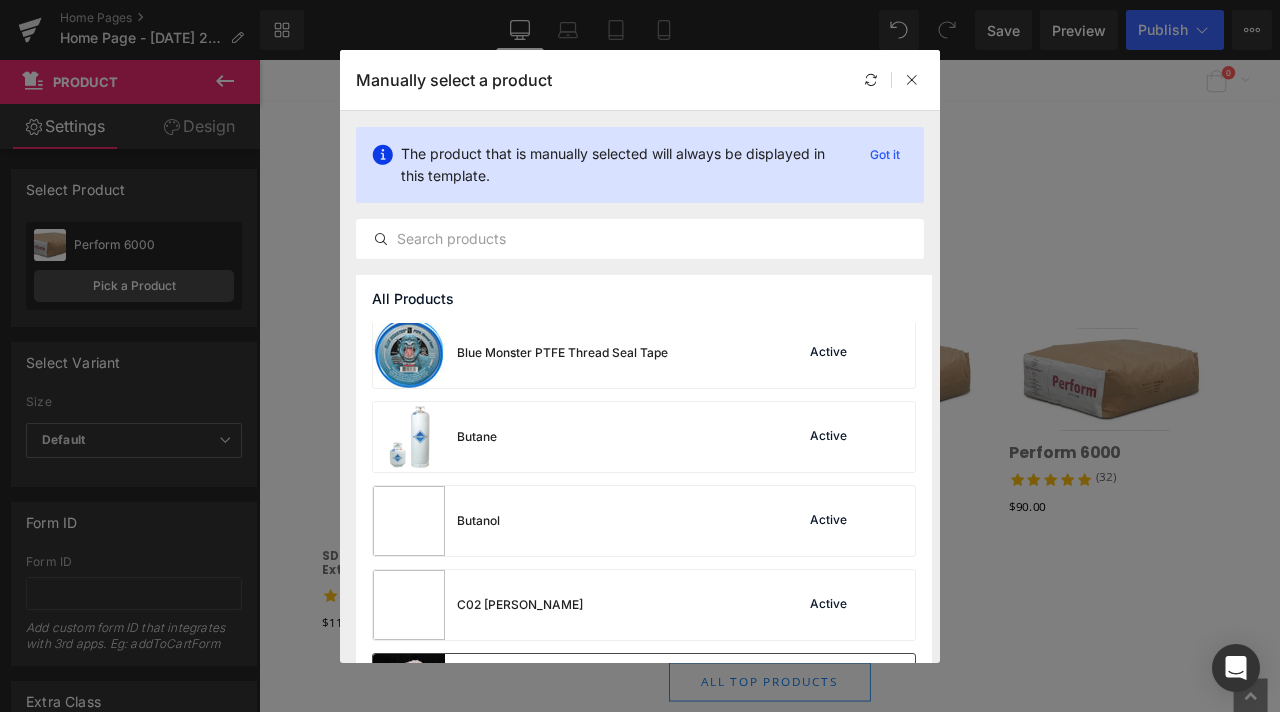scroll, scrollTop: 1213, scrollLeft: 0, axis: vertical 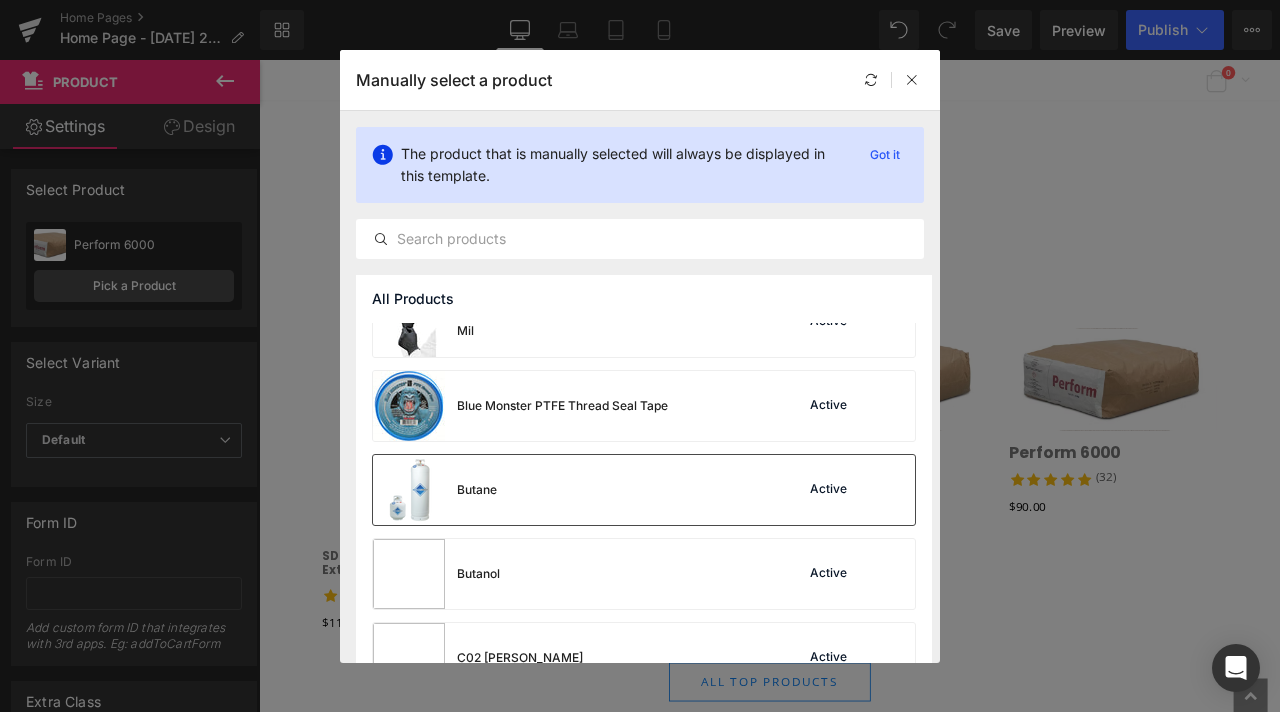 click on "Butane Active" at bounding box center [644, 490] 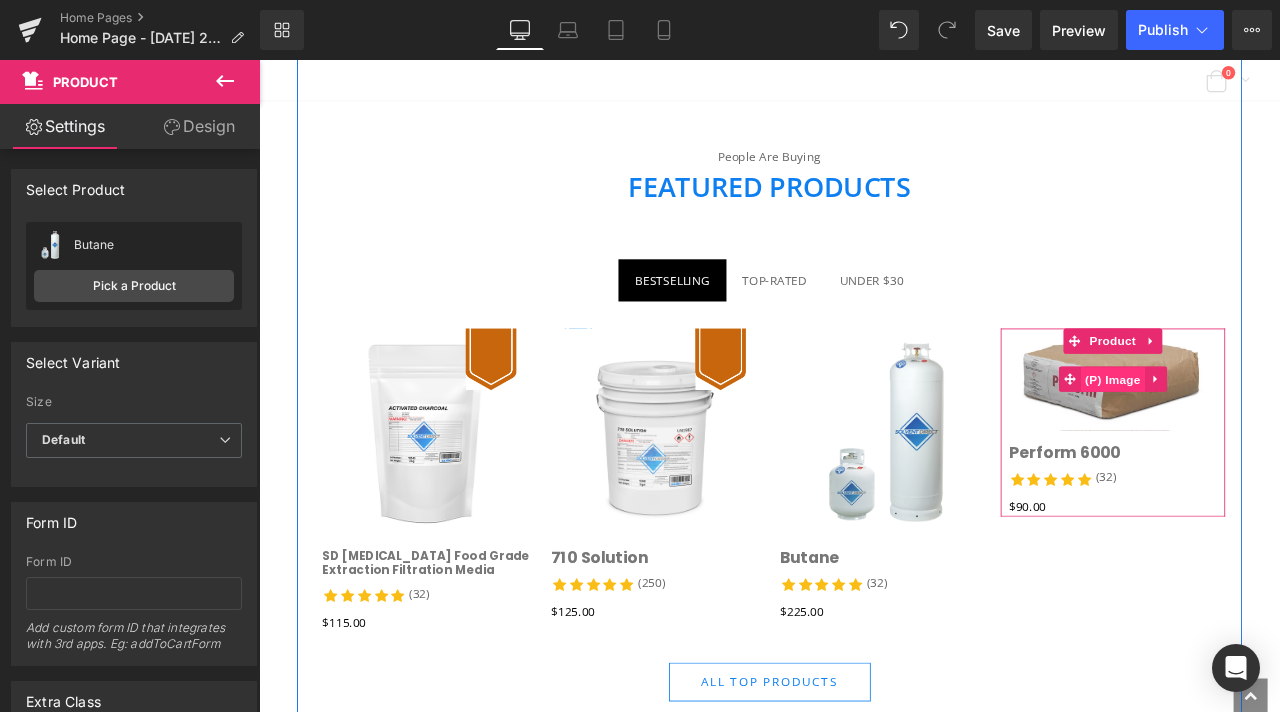 click on "(P) Image" at bounding box center [1271, 439] 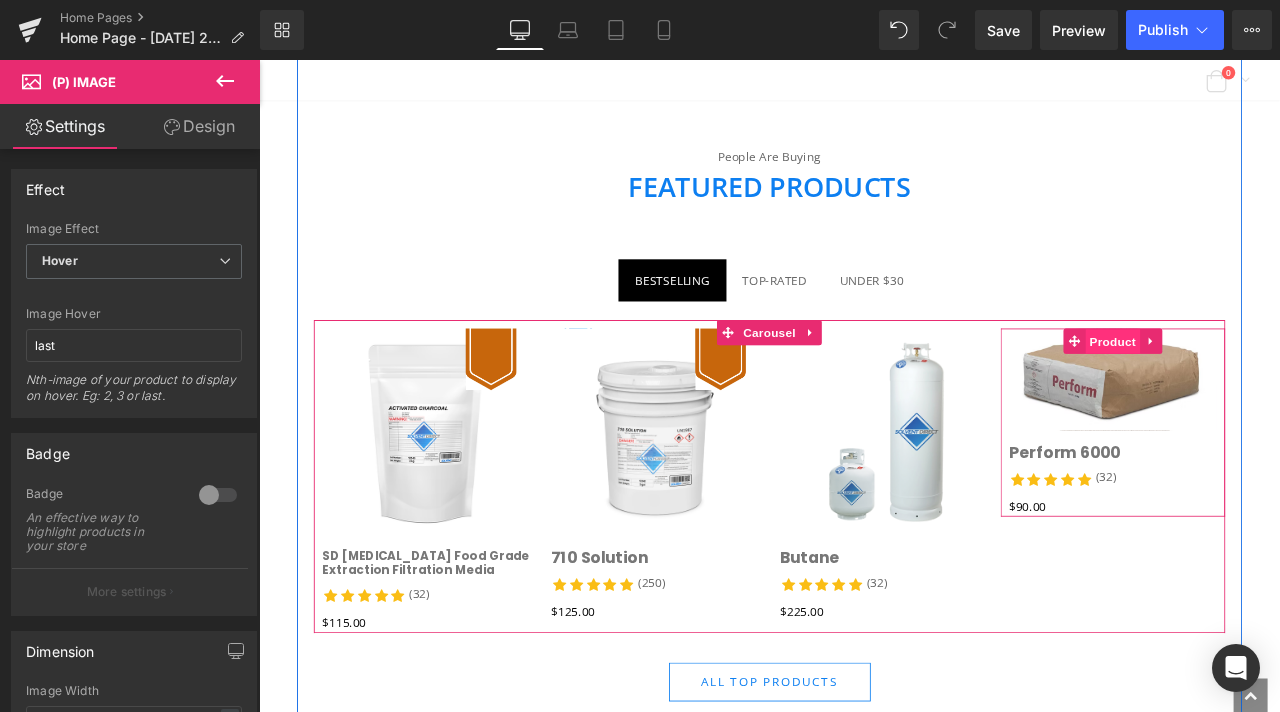 click on "Product" at bounding box center (1270, 394) 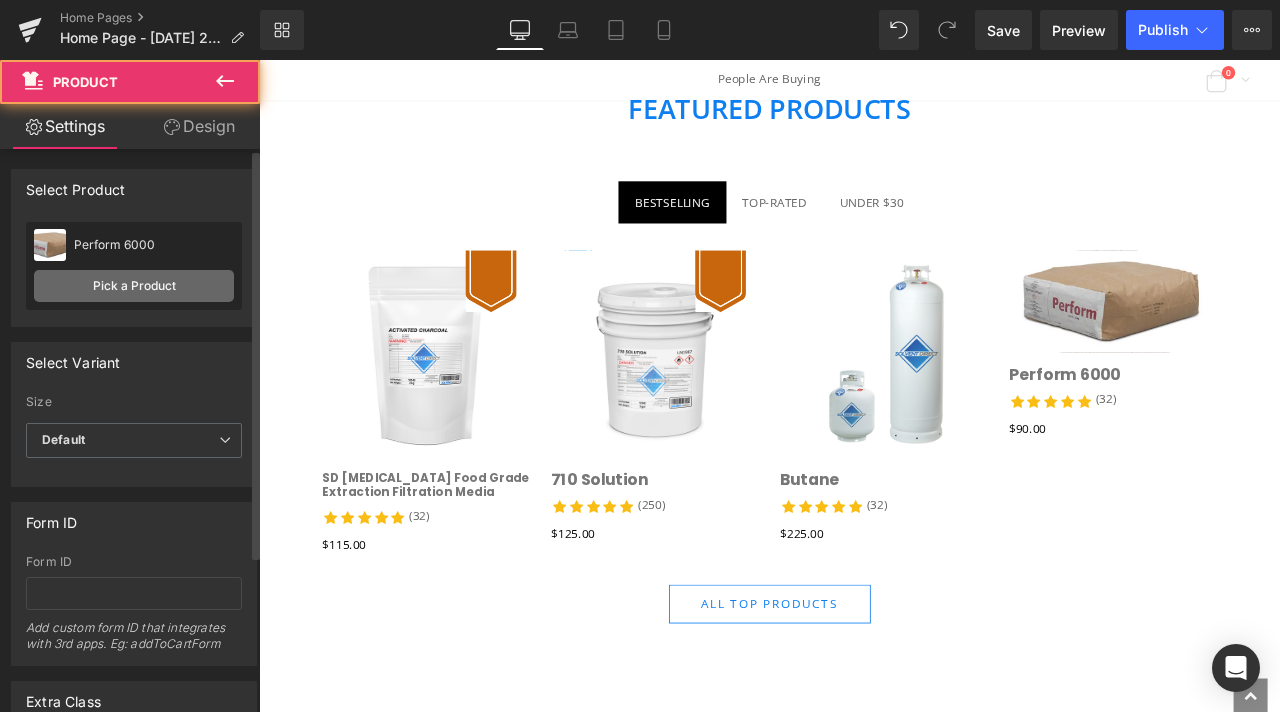scroll, scrollTop: 3500, scrollLeft: 0, axis: vertical 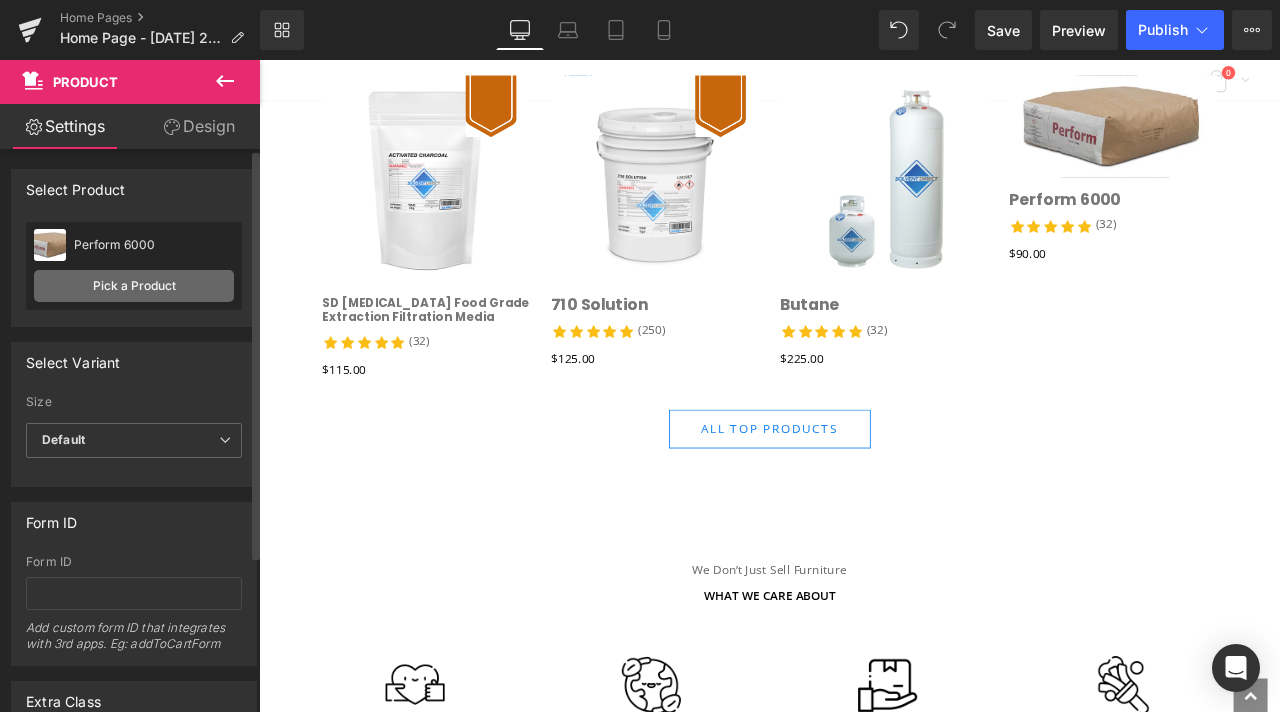 click on "Pick a Product" at bounding box center [134, 286] 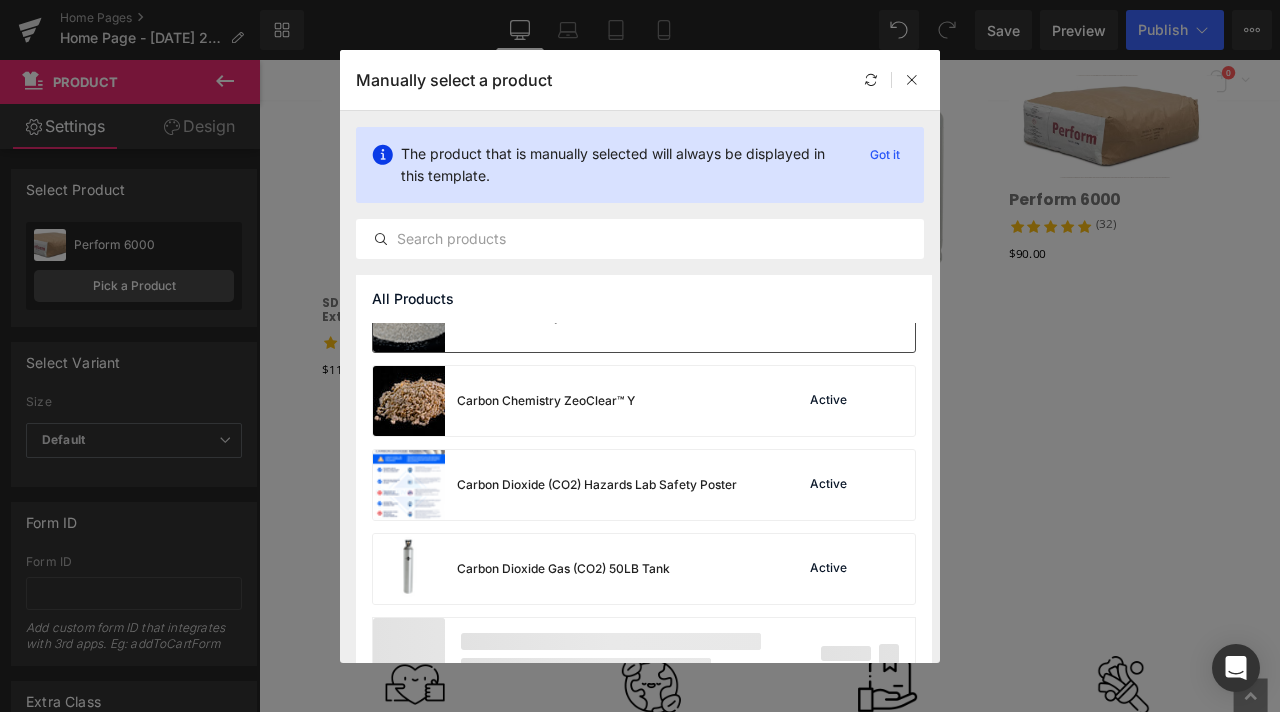 scroll, scrollTop: 3193, scrollLeft: 0, axis: vertical 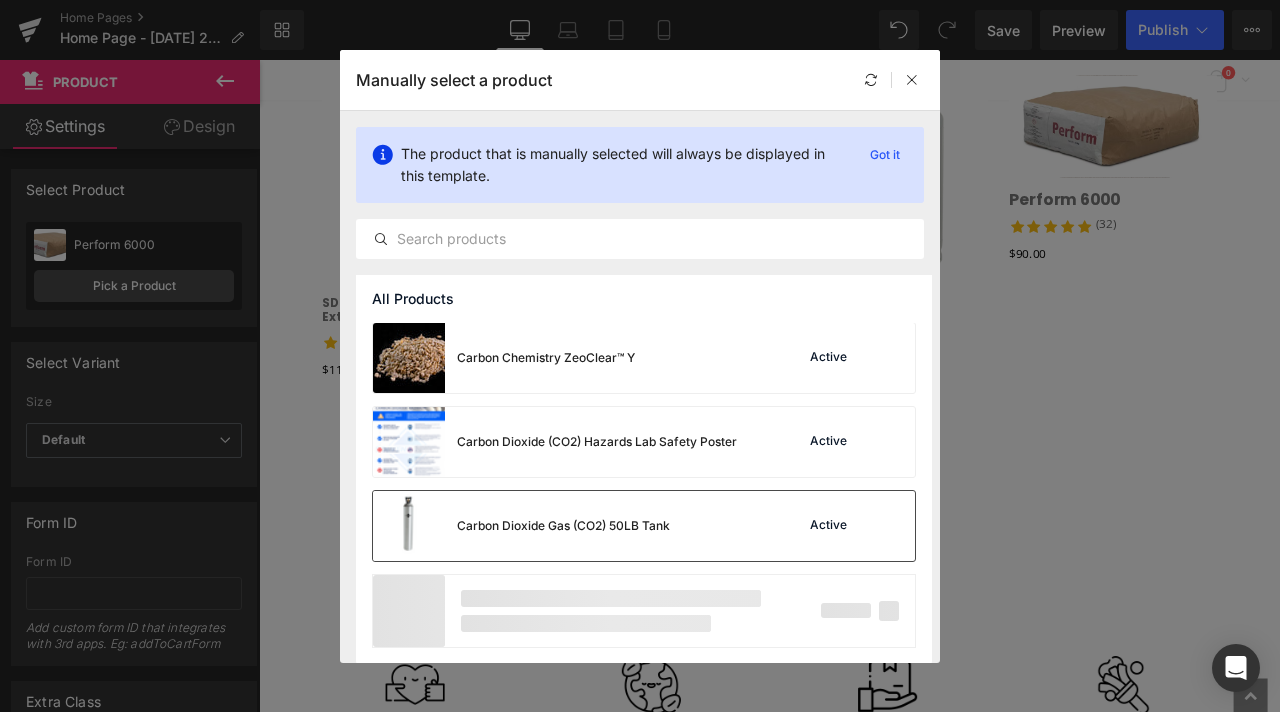 click on "Carbon Dioxide Gas (CO2) 50LB Tank" at bounding box center [563, 526] 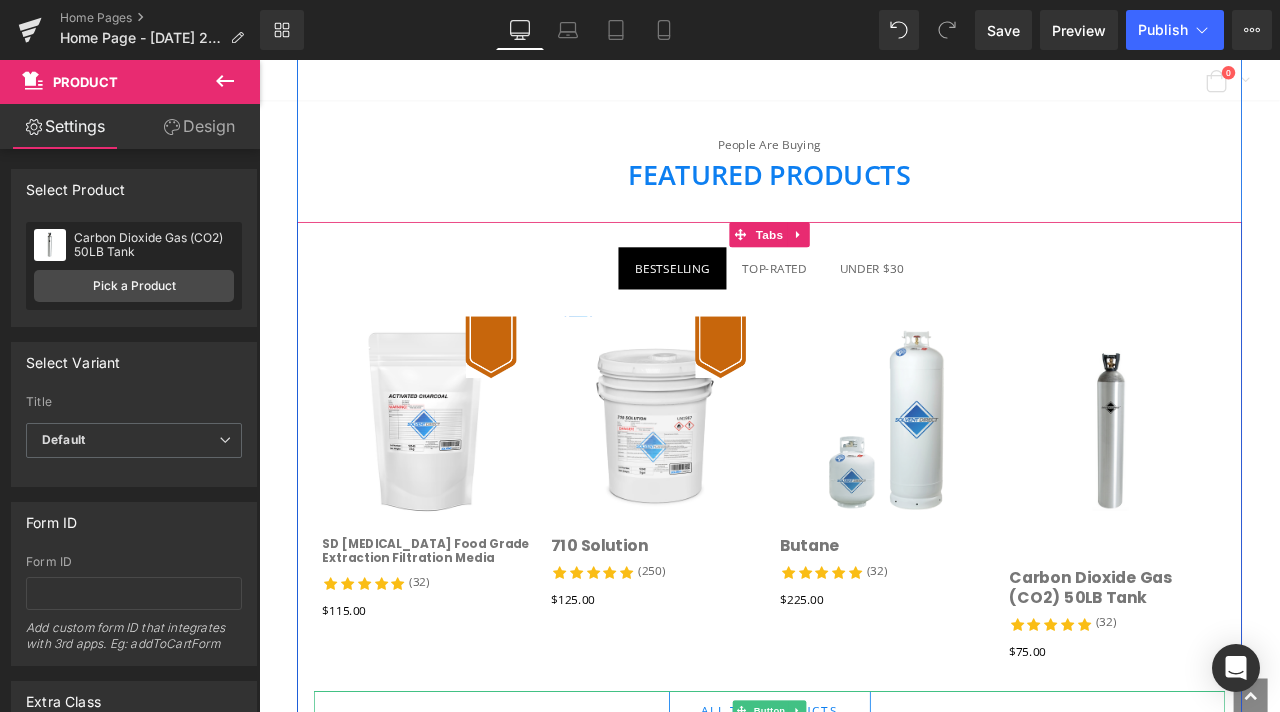 scroll, scrollTop: 3200, scrollLeft: 0, axis: vertical 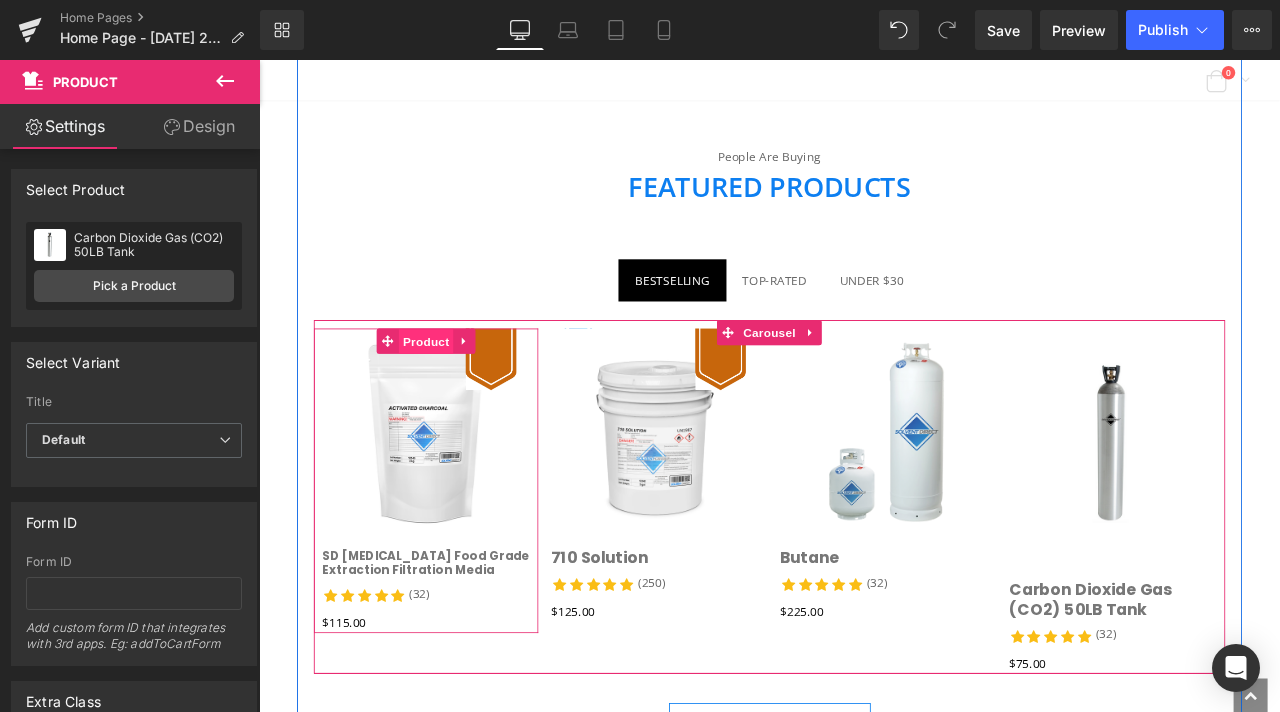 click on "Product" at bounding box center [457, 394] 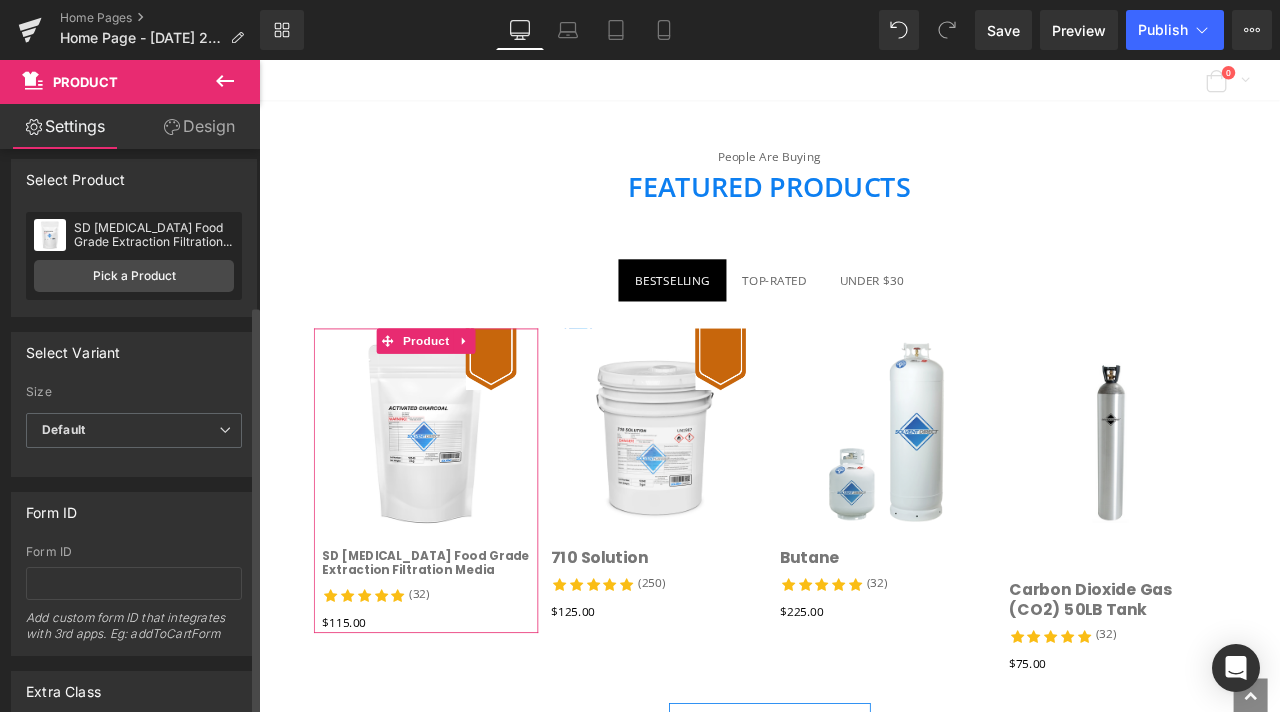 scroll, scrollTop: 0, scrollLeft: 0, axis: both 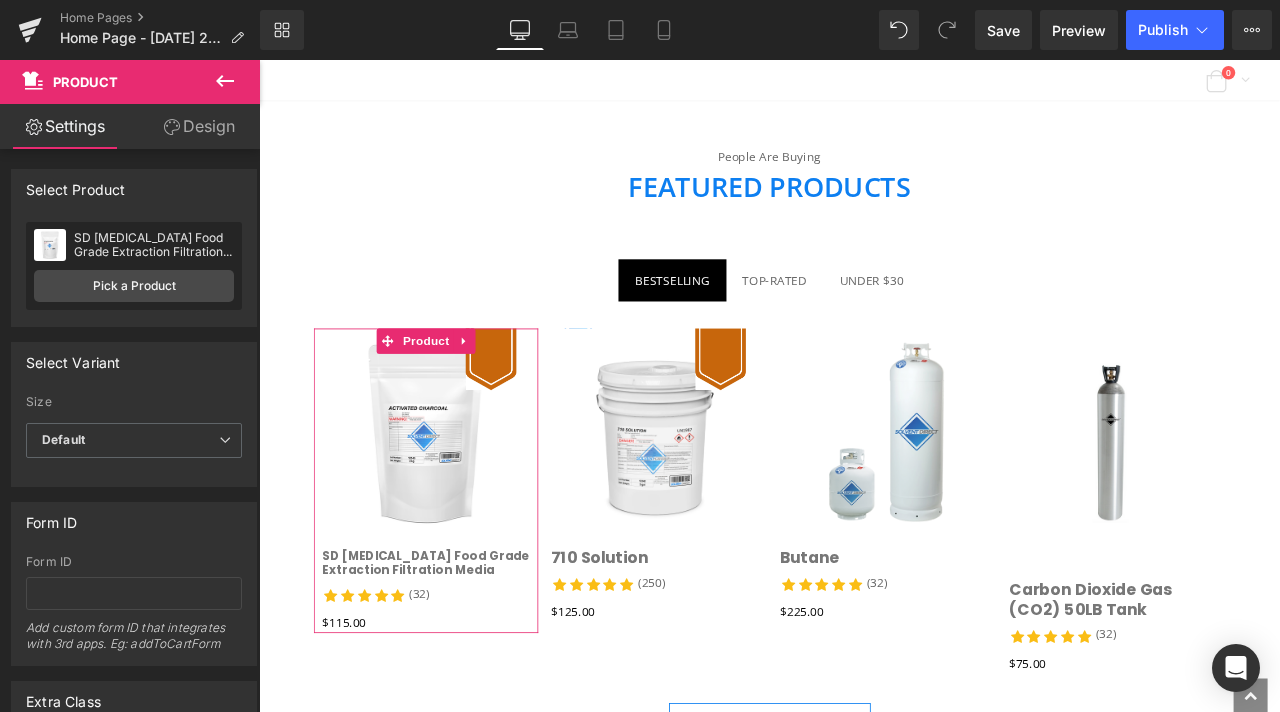 click on "Design" at bounding box center [199, 126] 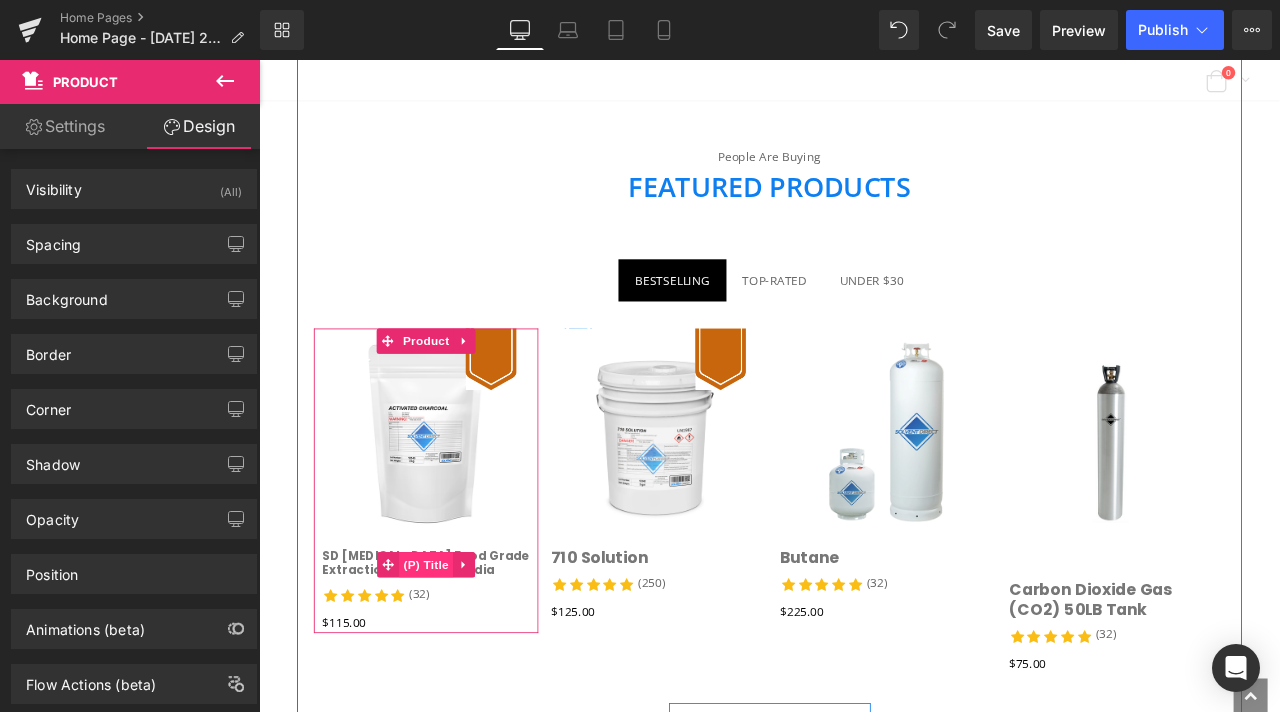 click on "(P) Title" at bounding box center [457, 658] 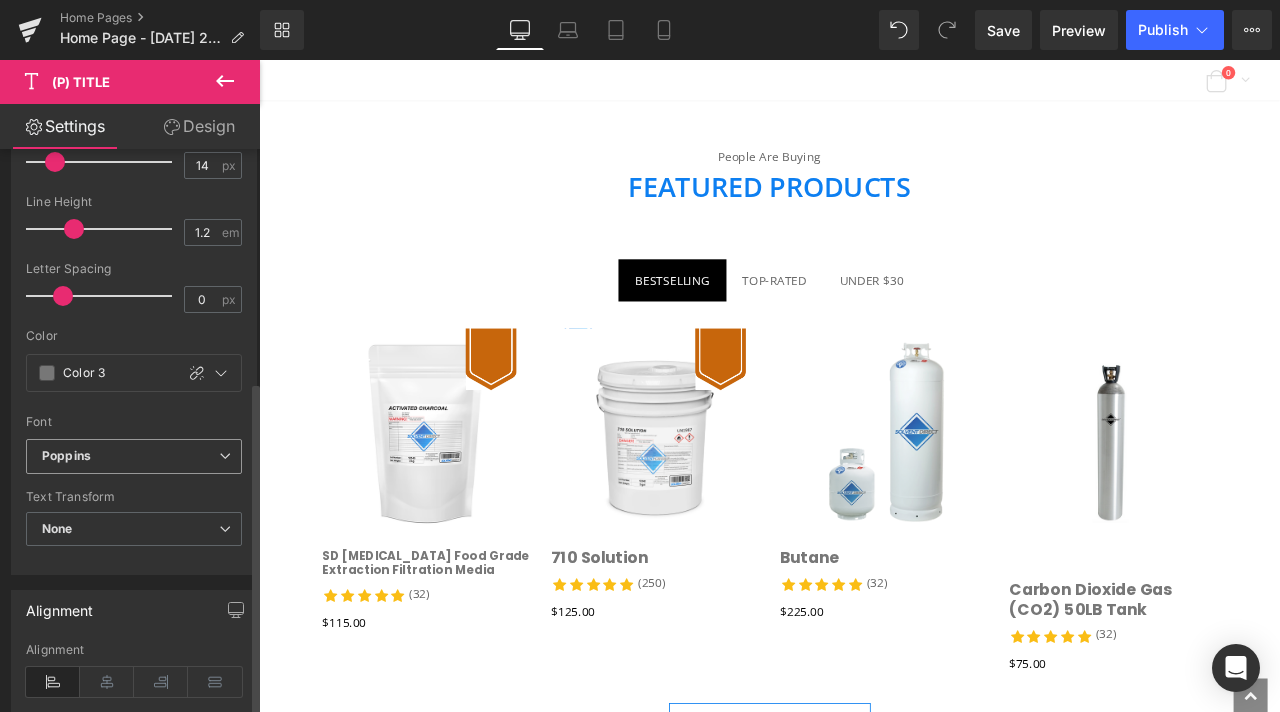 scroll, scrollTop: 400, scrollLeft: 0, axis: vertical 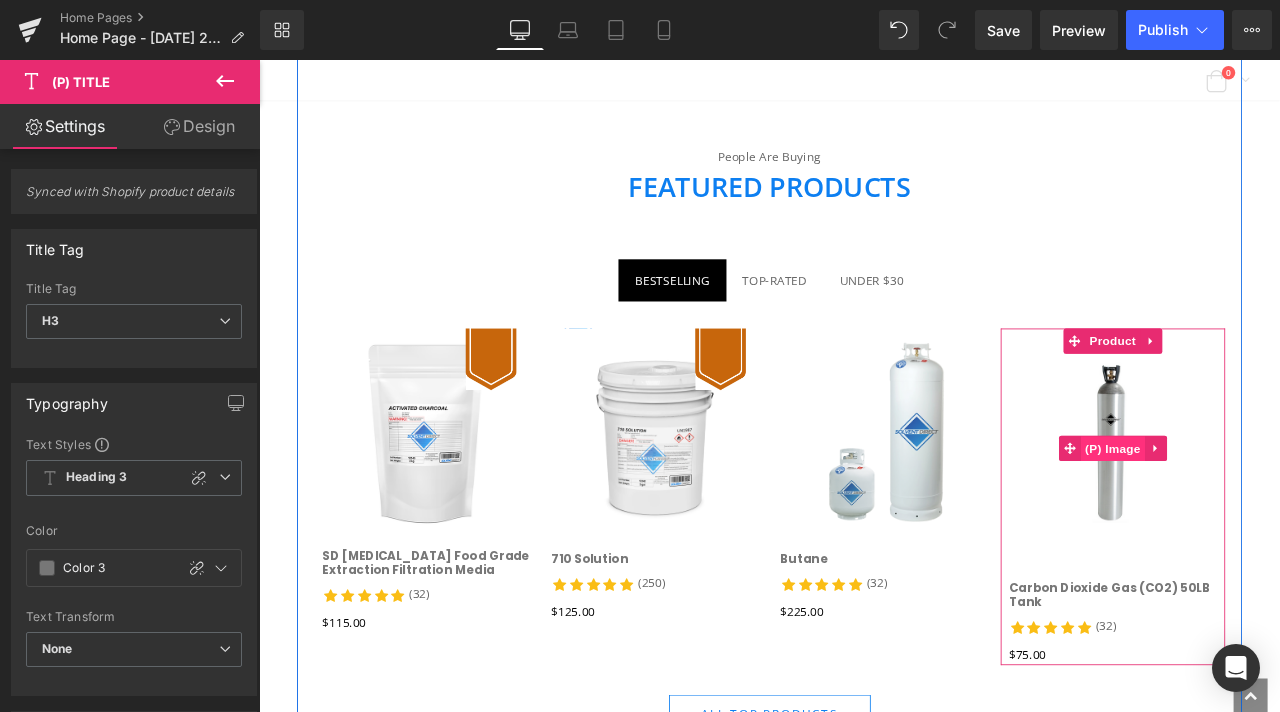 click on "(P) Image" at bounding box center (1271, 521) 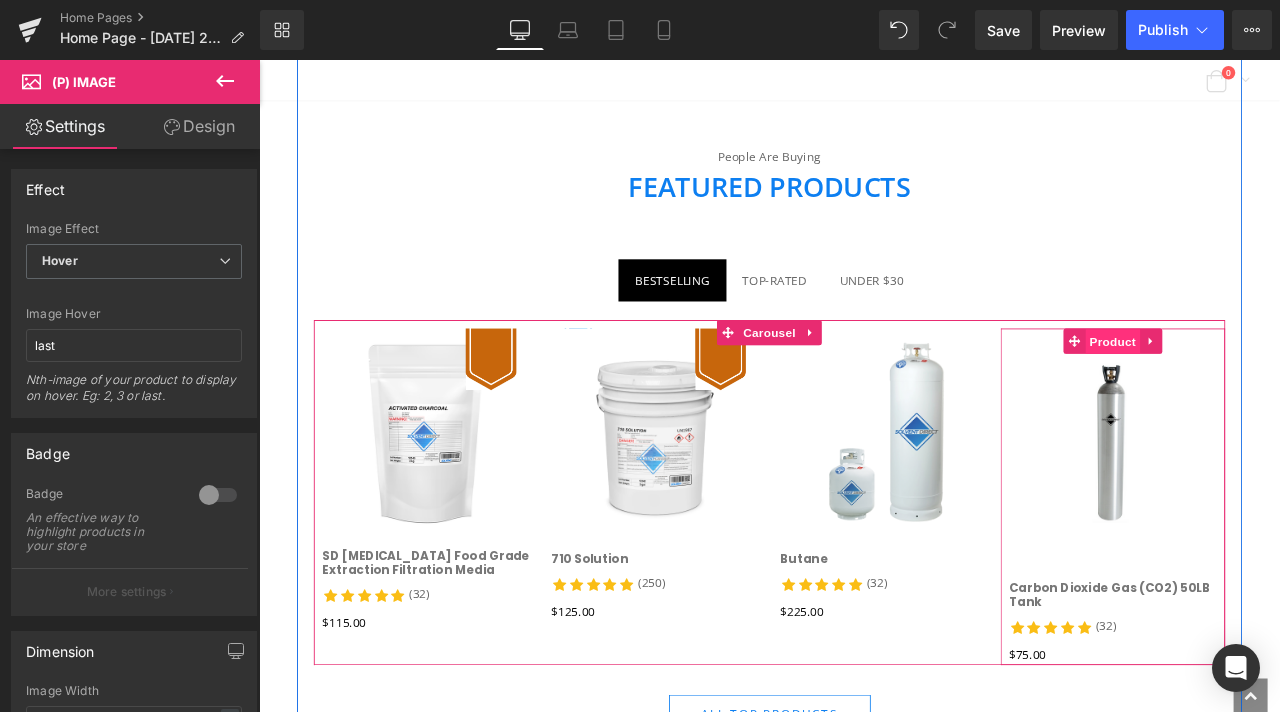 click on "Product" at bounding box center [1270, 394] 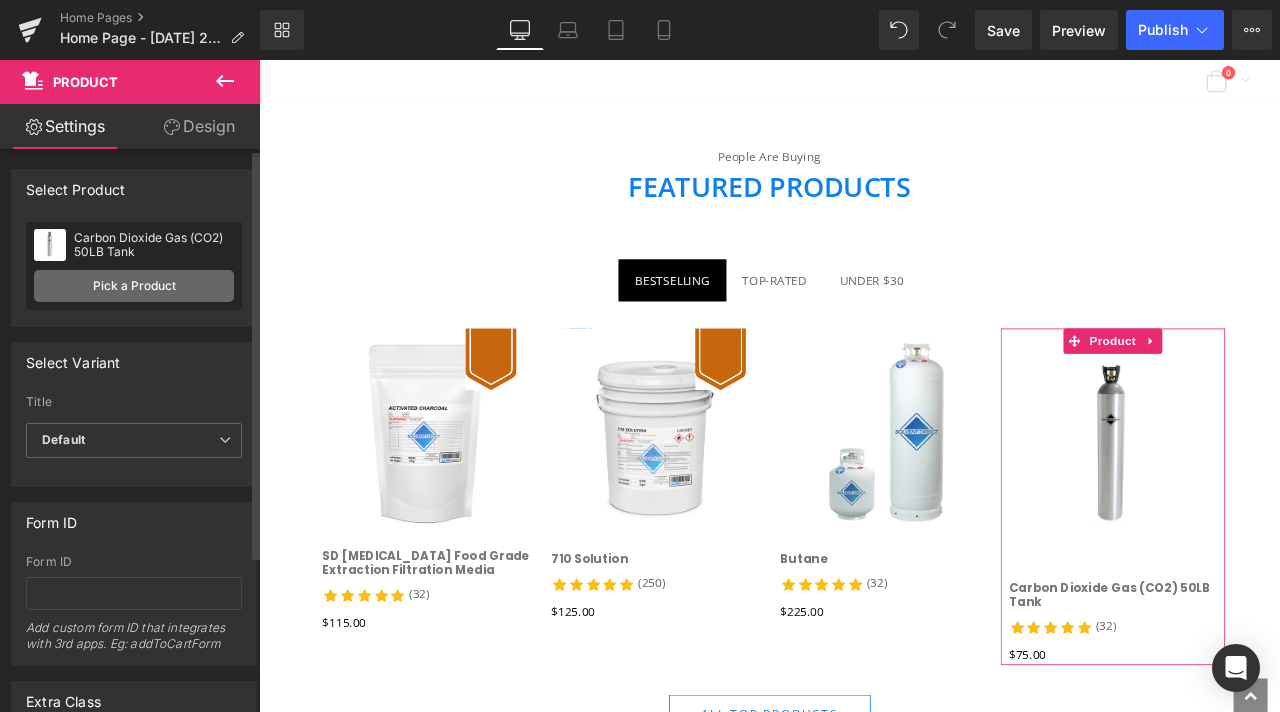 click on "Pick a Product" at bounding box center (134, 286) 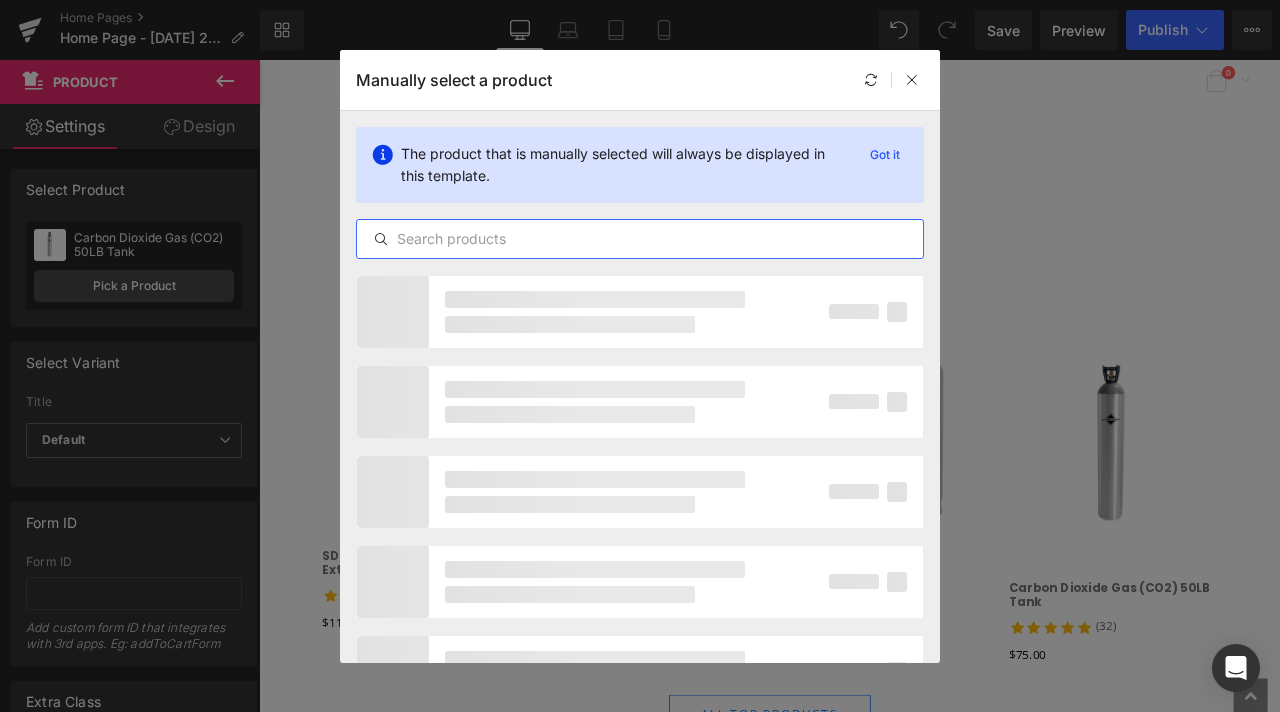 click at bounding box center [640, 239] 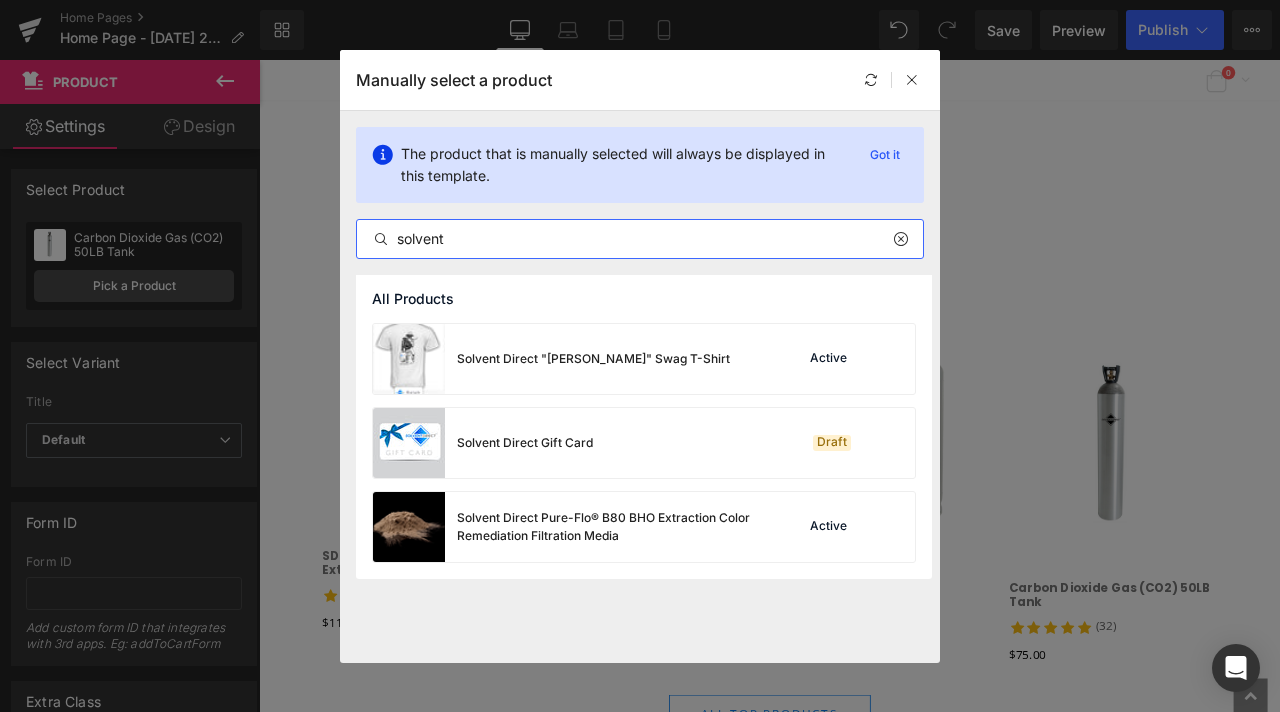 click on "solvent" at bounding box center (640, 239) 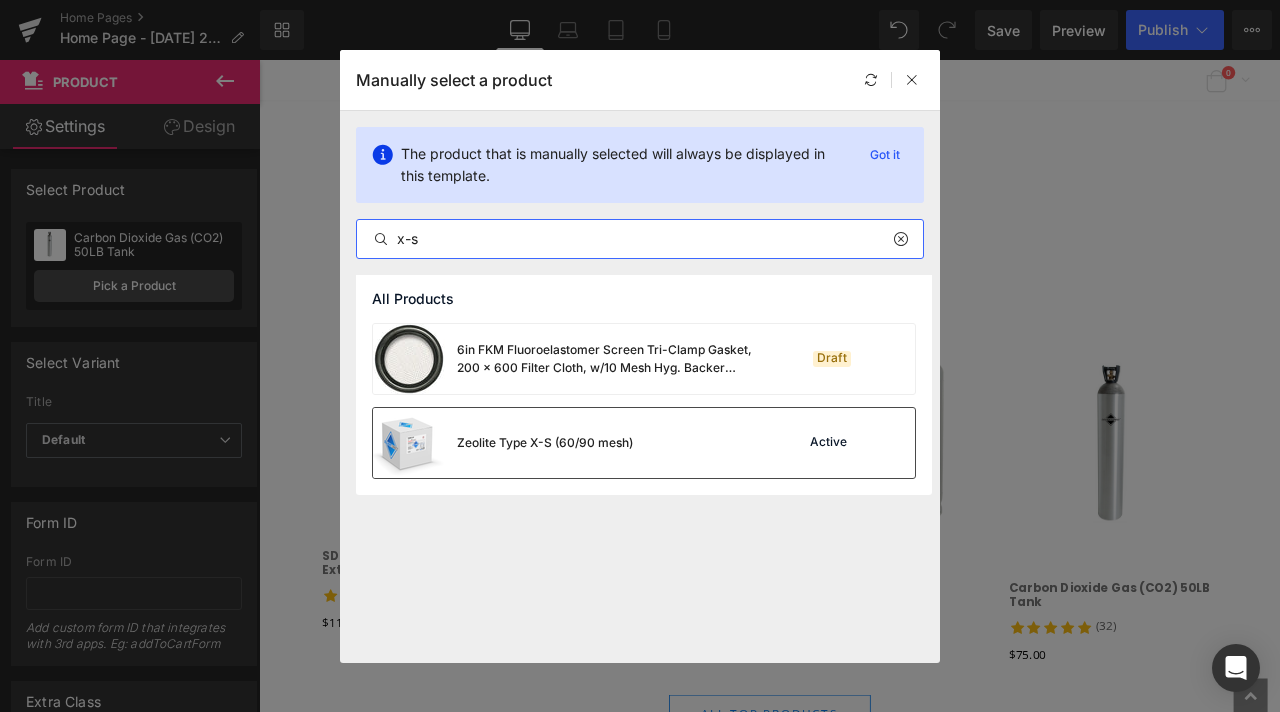 type on "x-s" 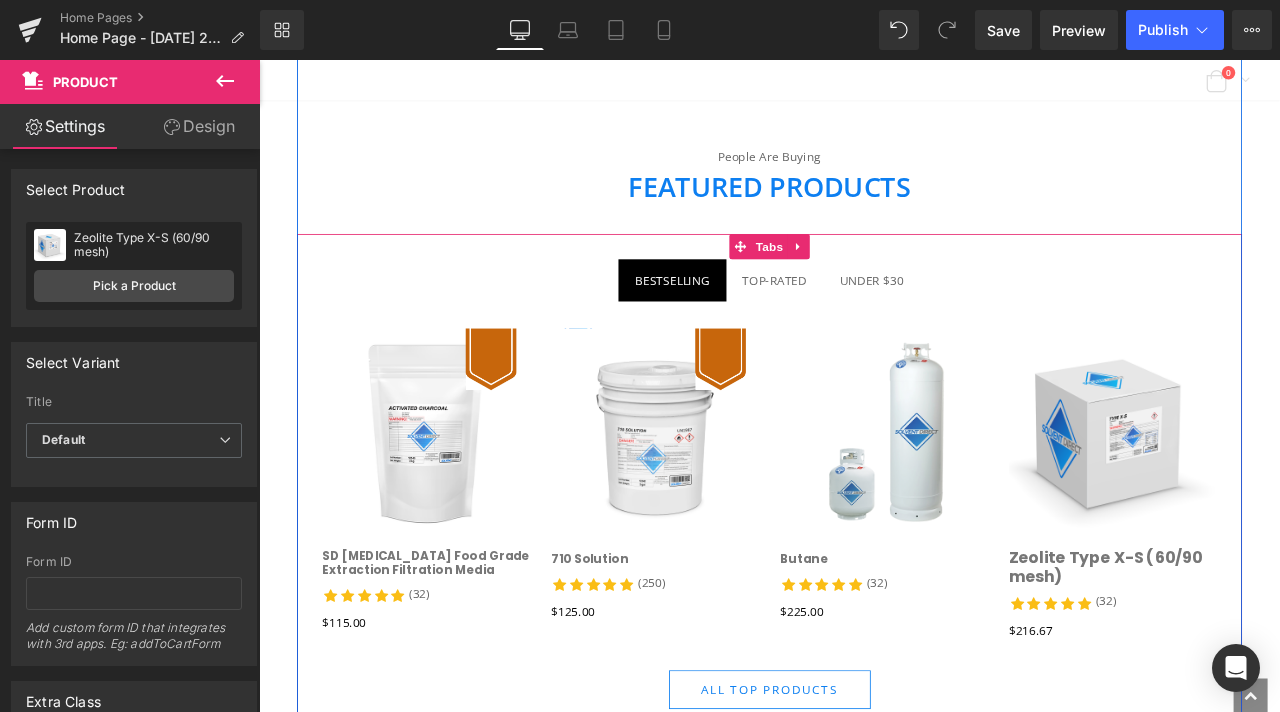 click on "Tabs" at bounding box center [864, 281] 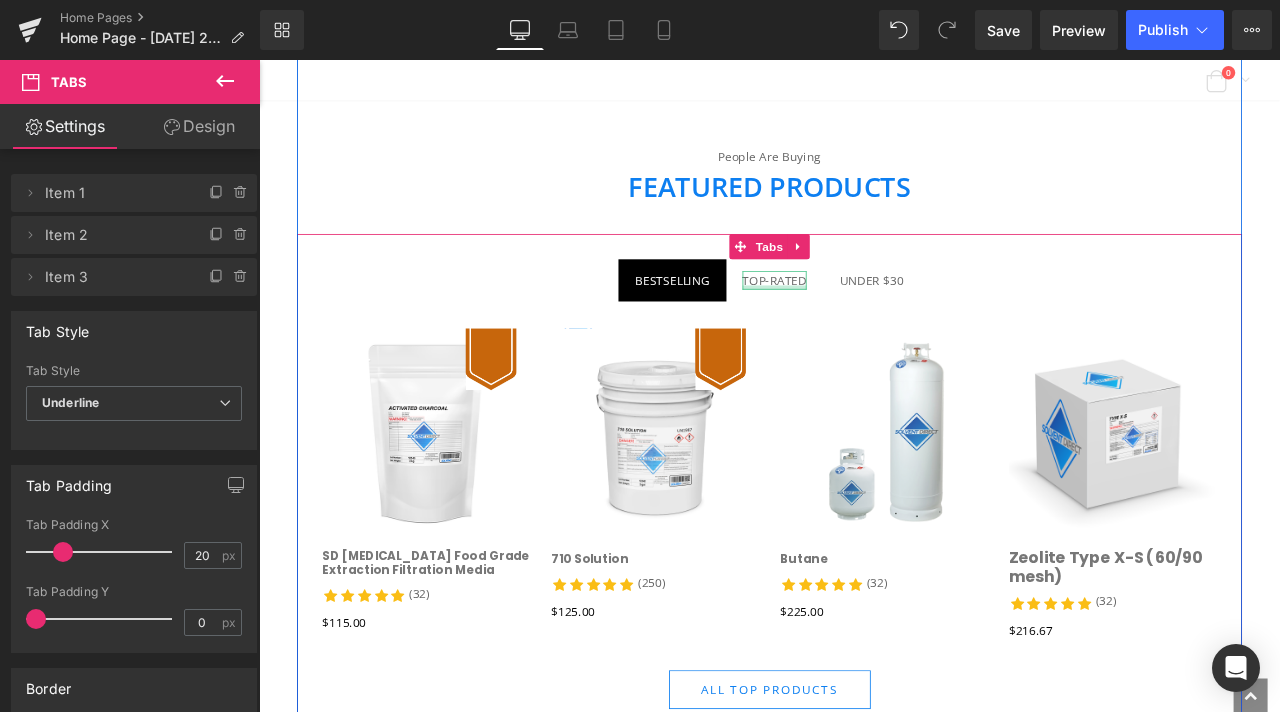 click at bounding box center [870, 329] 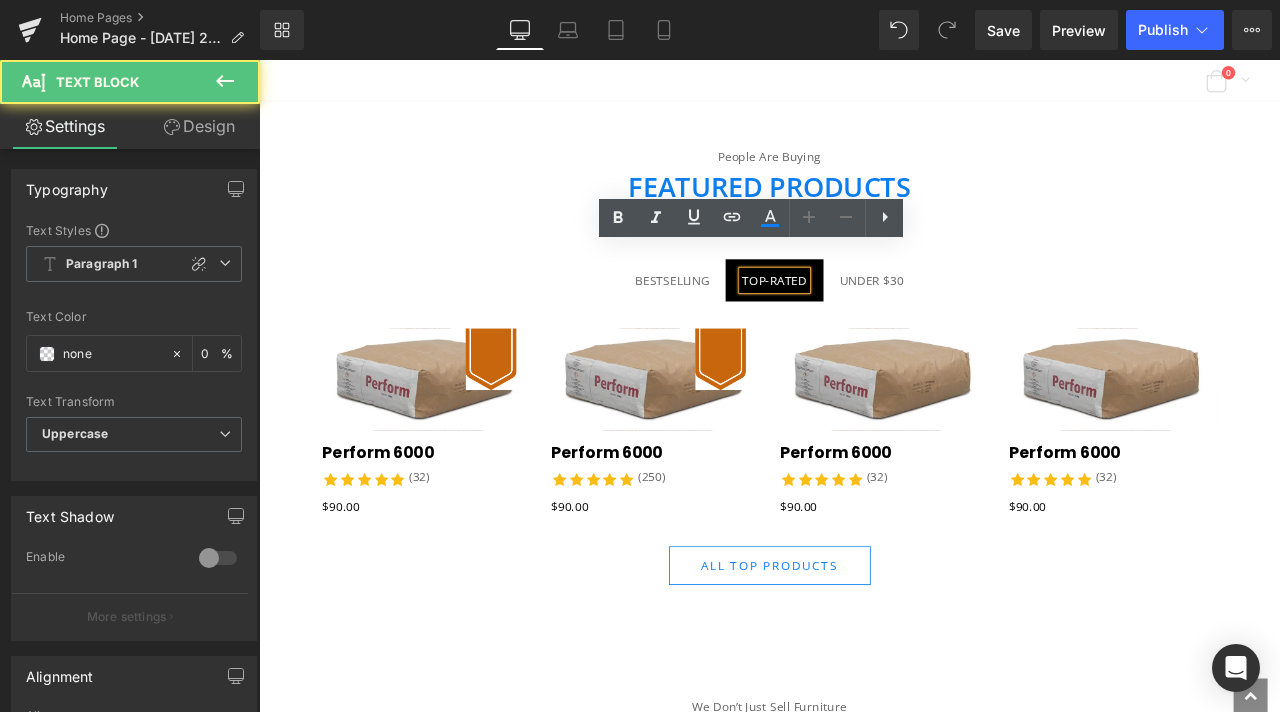 click on "under $30" at bounding box center [985, 321] 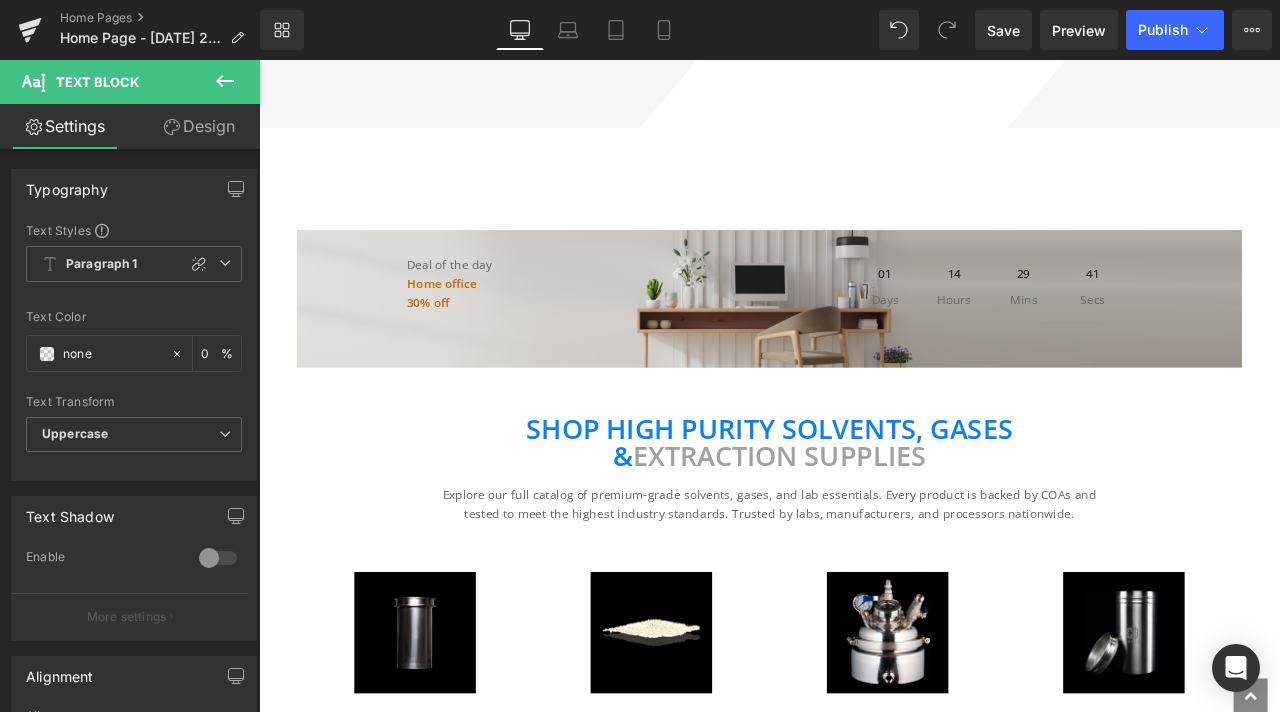 scroll, scrollTop: 800, scrollLeft: 0, axis: vertical 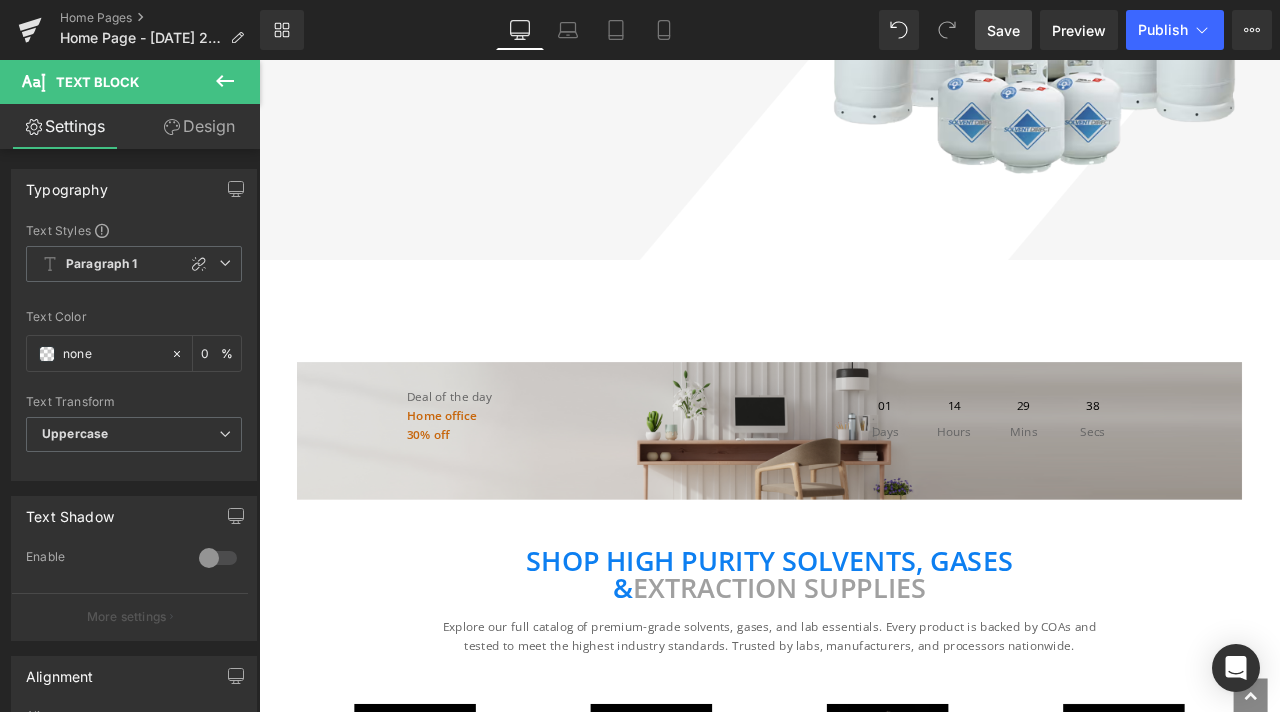 click on "Save" at bounding box center (1003, 30) 